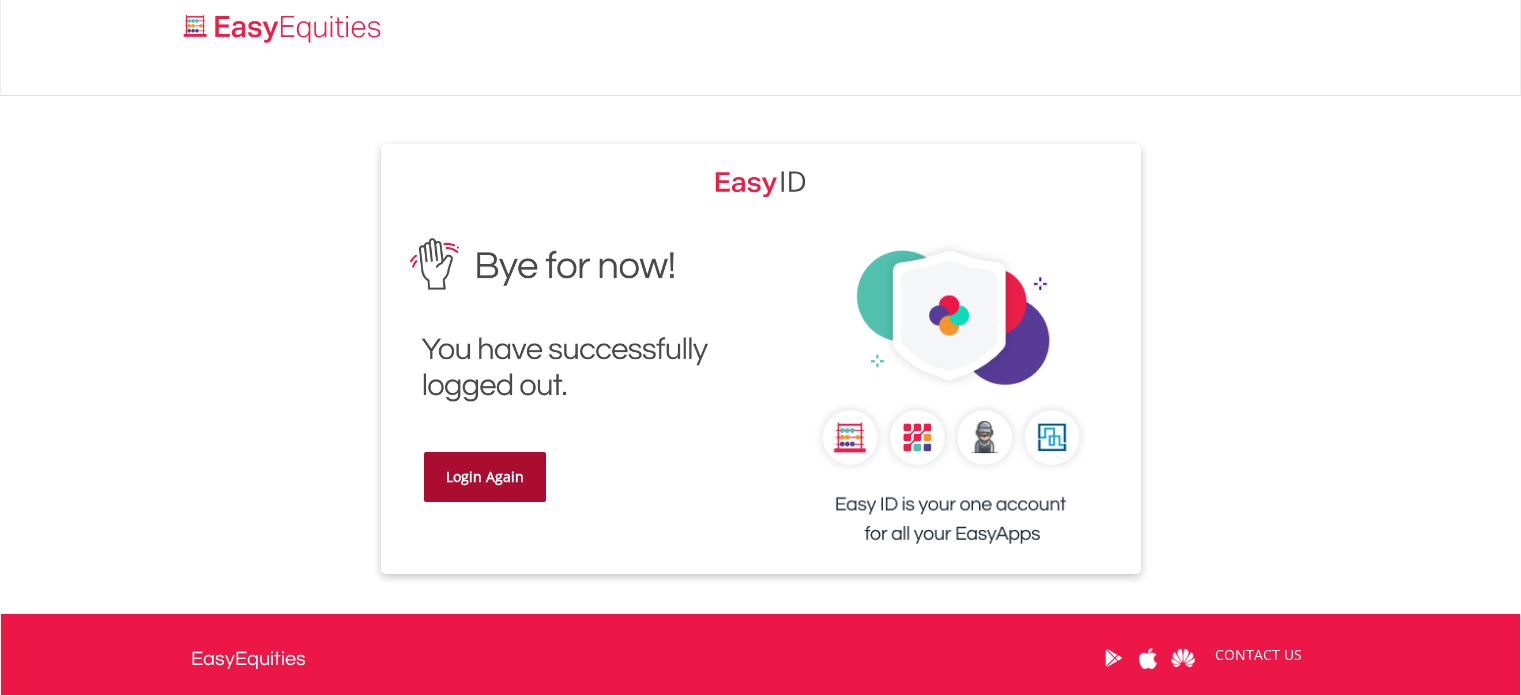 scroll, scrollTop: 0, scrollLeft: 0, axis: both 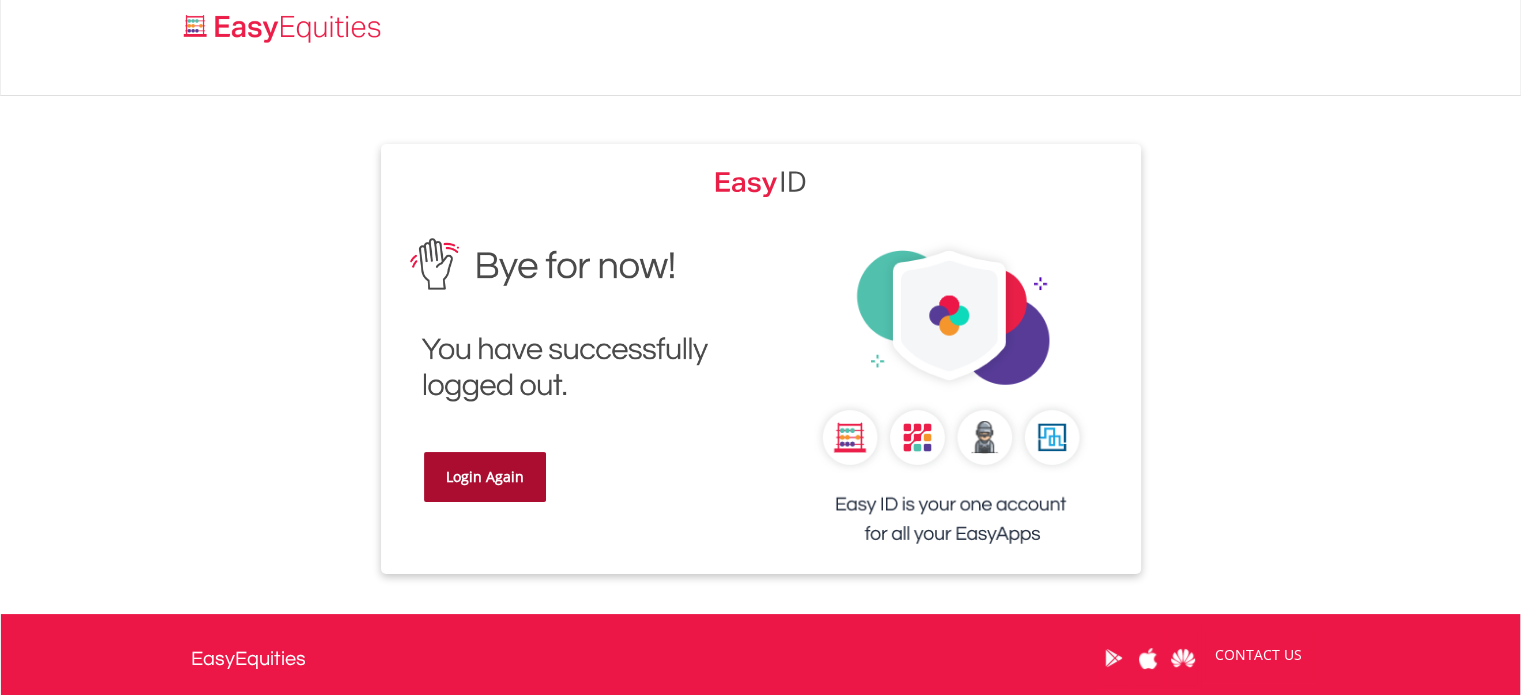 click on "Login Again" at bounding box center [485, 477] 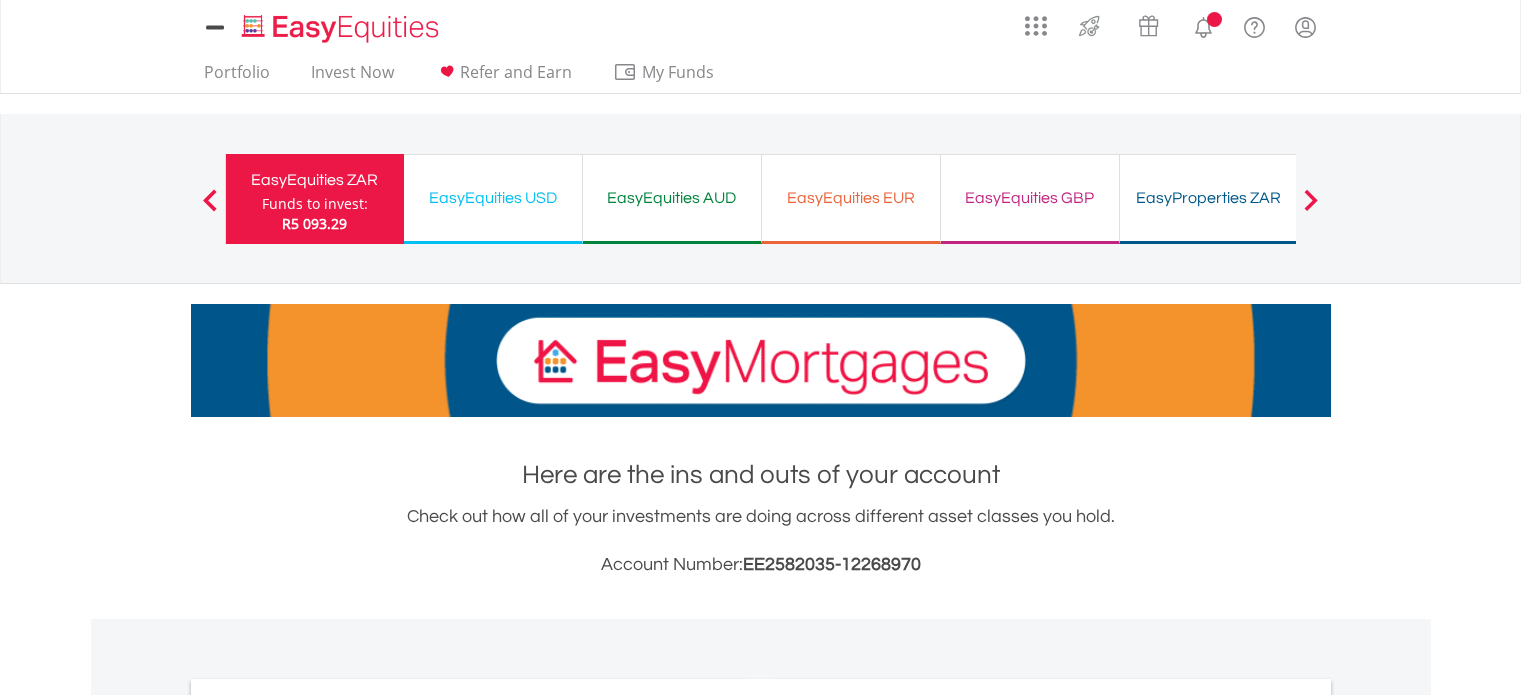 scroll, scrollTop: 0, scrollLeft: 0, axis: both 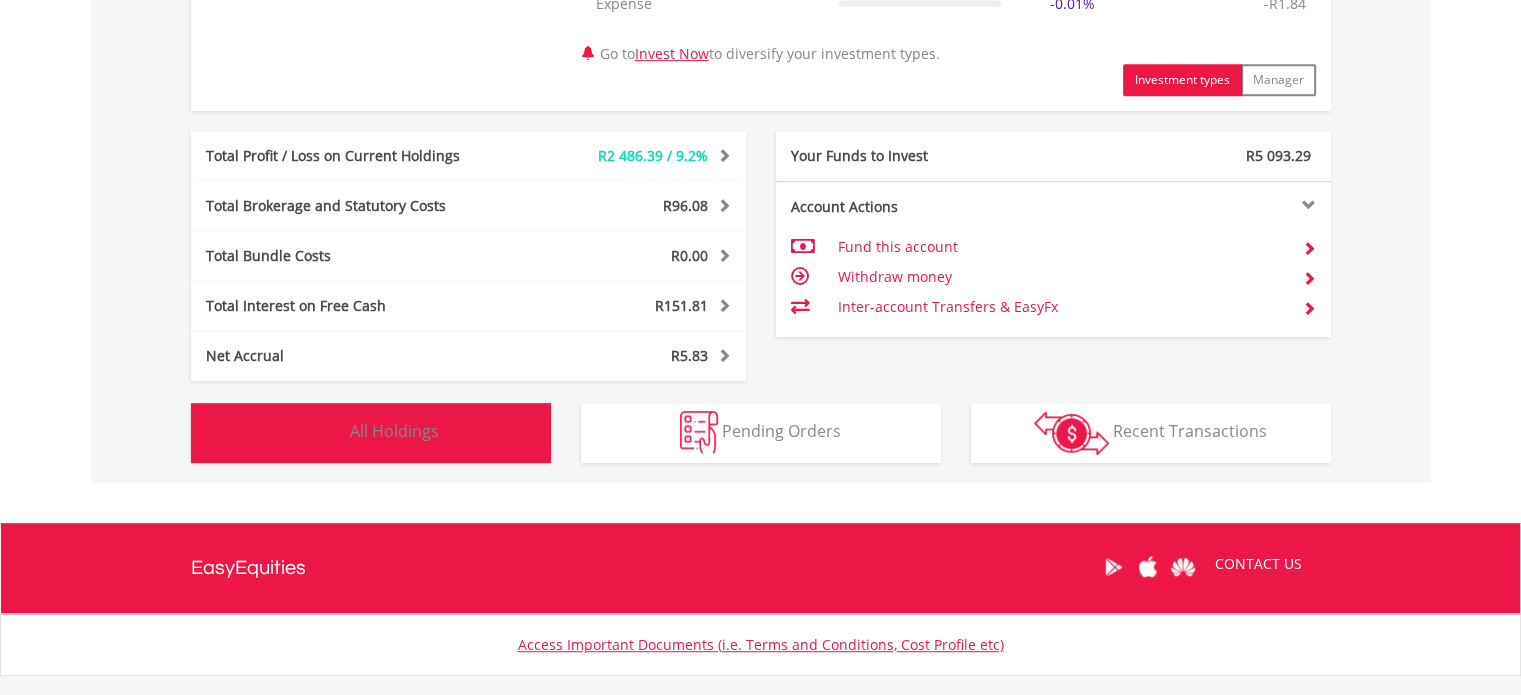 click on "All Holdings" at bounding box center (394, 431) 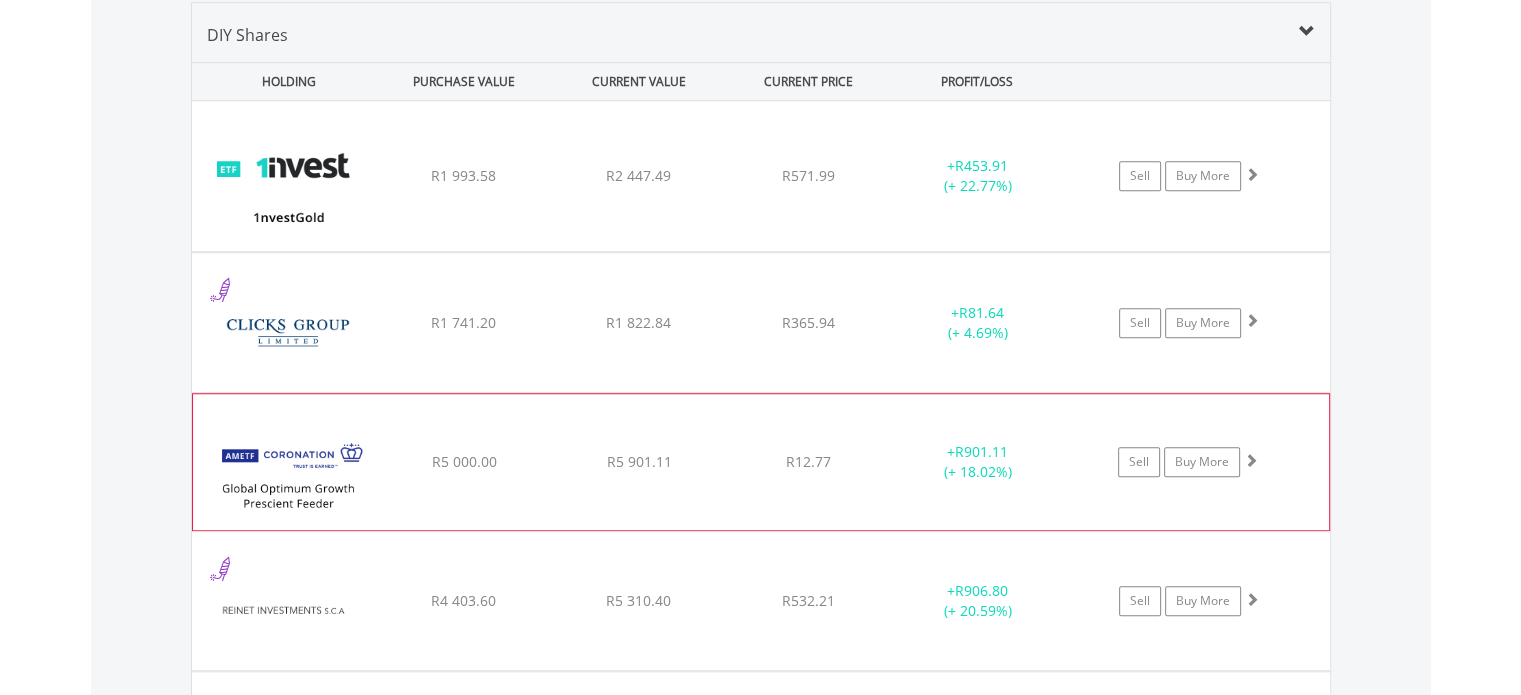scroll, scrollTop: 1721, scrollLeft: 0, axis: vertical 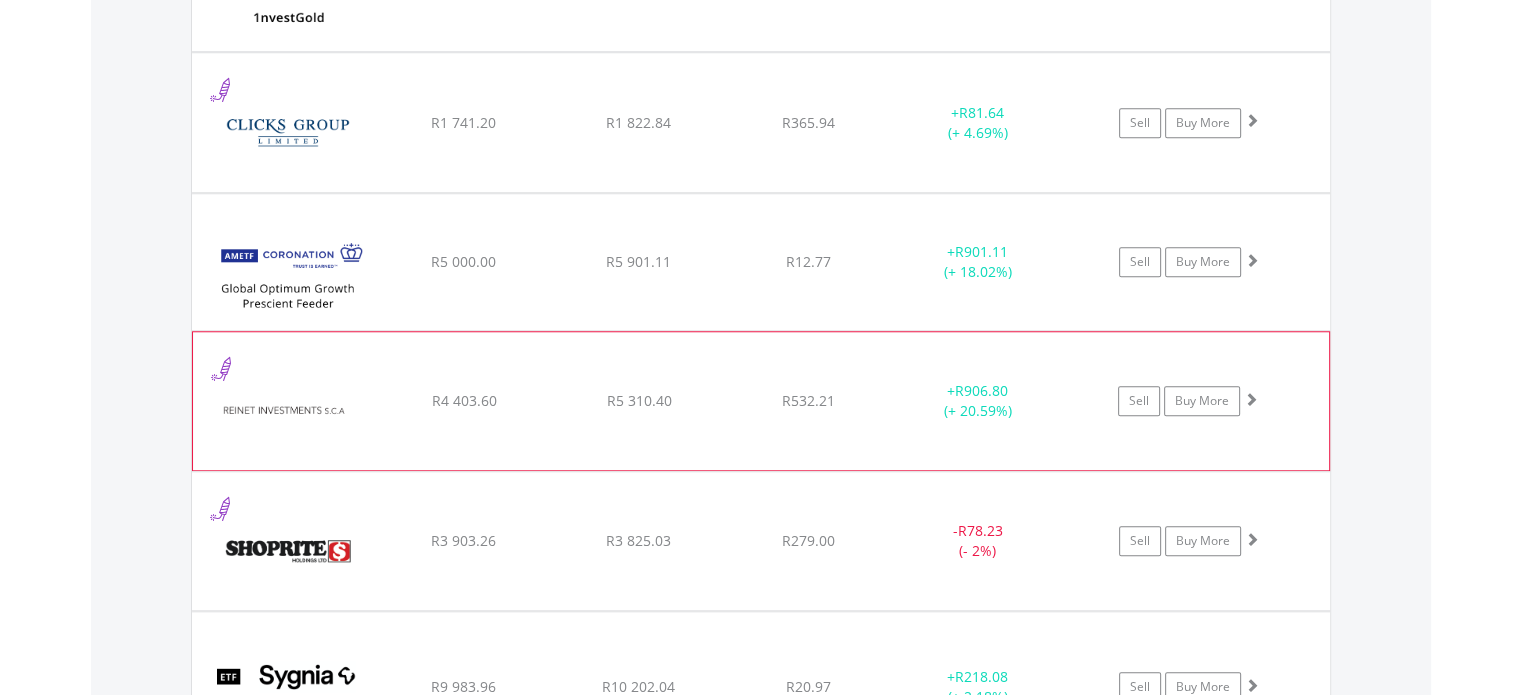 click on "﻿
Reinet Investments SCA
R4 403.60
R5 310.40
R532.21
+  R906.80 (+ 20.59%)
Sell
Buy More" at bounding box center (761, -24) 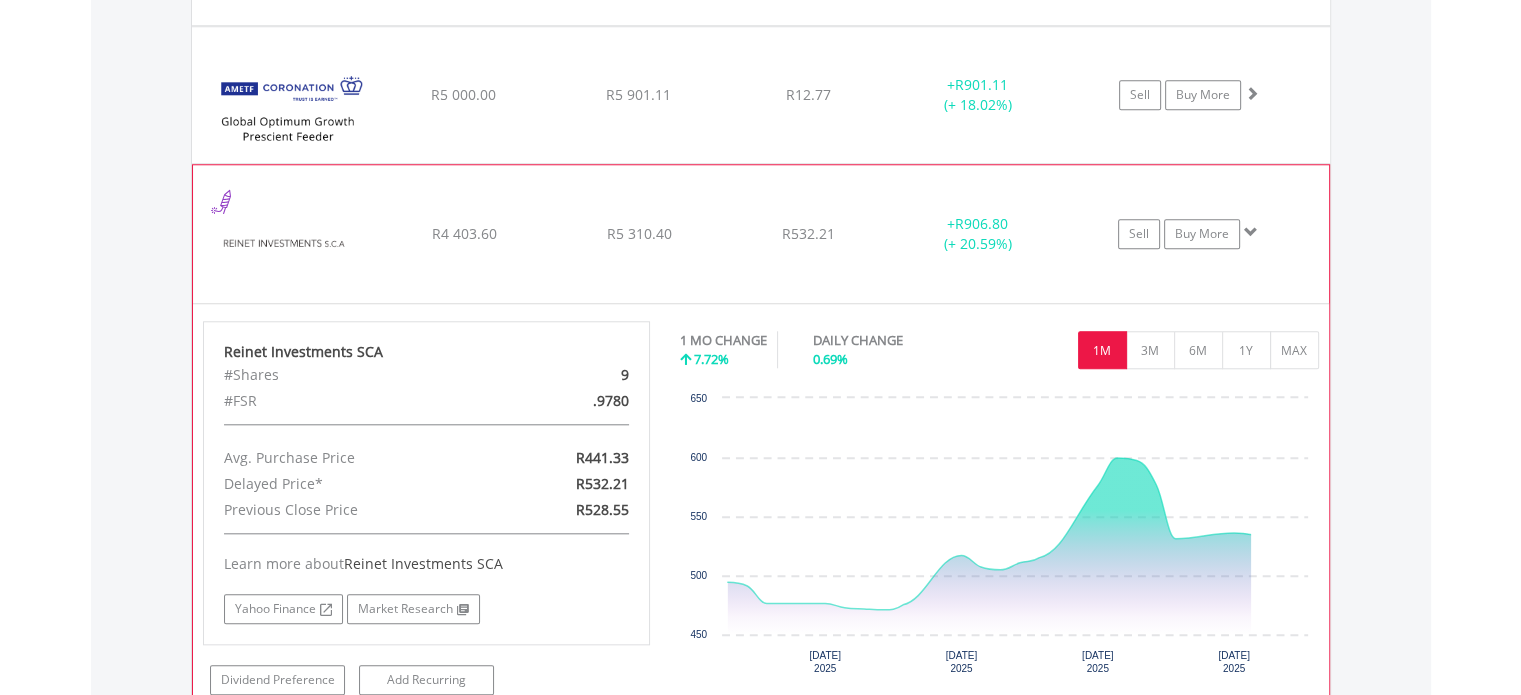 scroll, scrollTop: 1921, scrollLeft: 0, axis: vertical 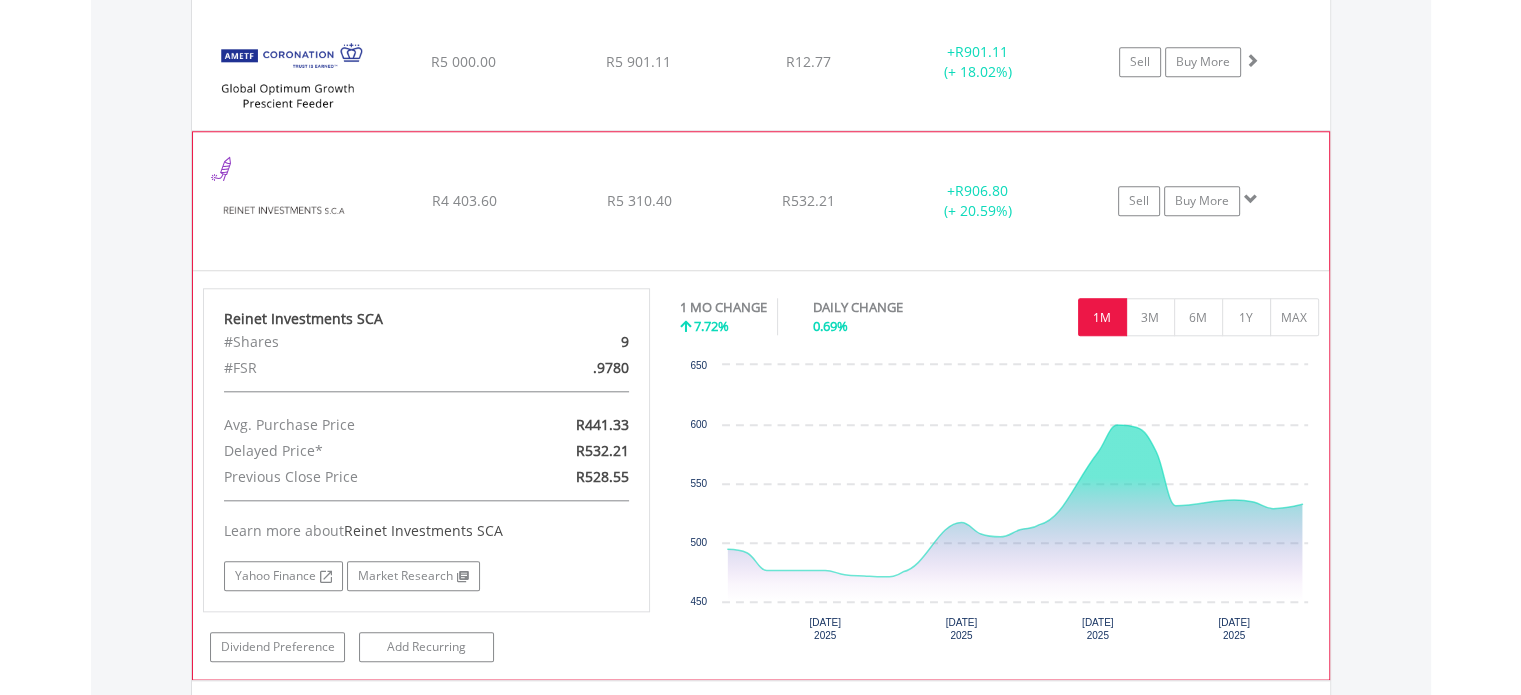 click at bounding box center [289, 211] 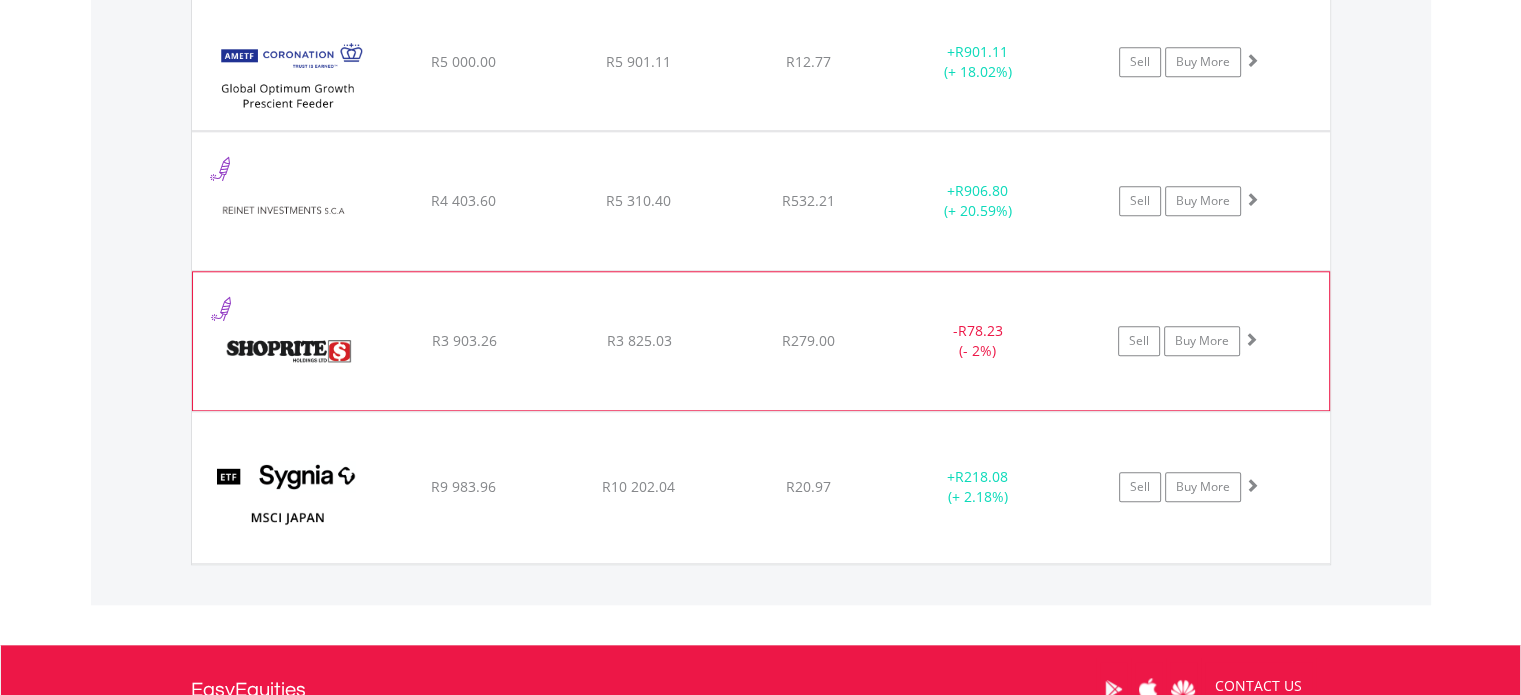 click on "﻿
Shoprite Holdings Limited
R3 903.26
R3 825.03
R279.00
-  R78.23 (- 2%)
Sell
Buy More" at bounding box center (761, -224) 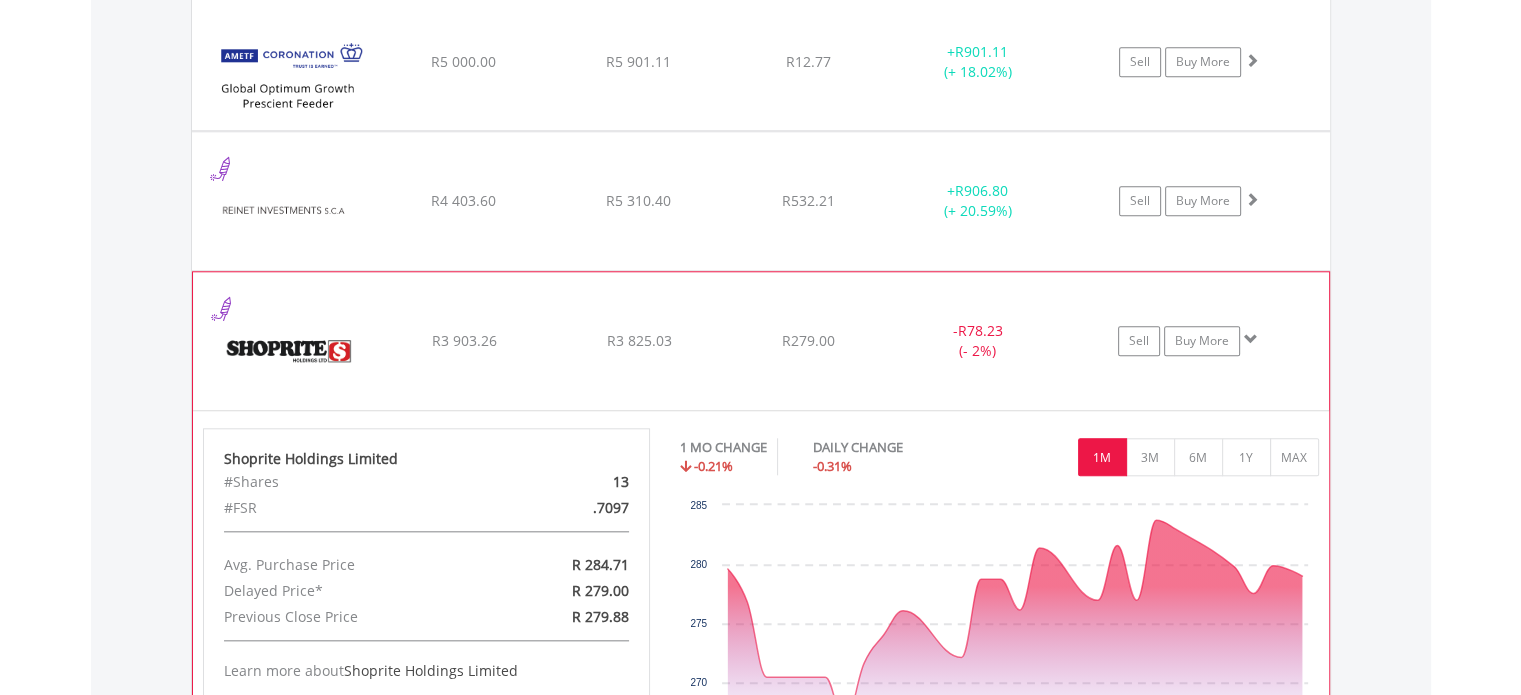 click at bounding box center [289, 351] 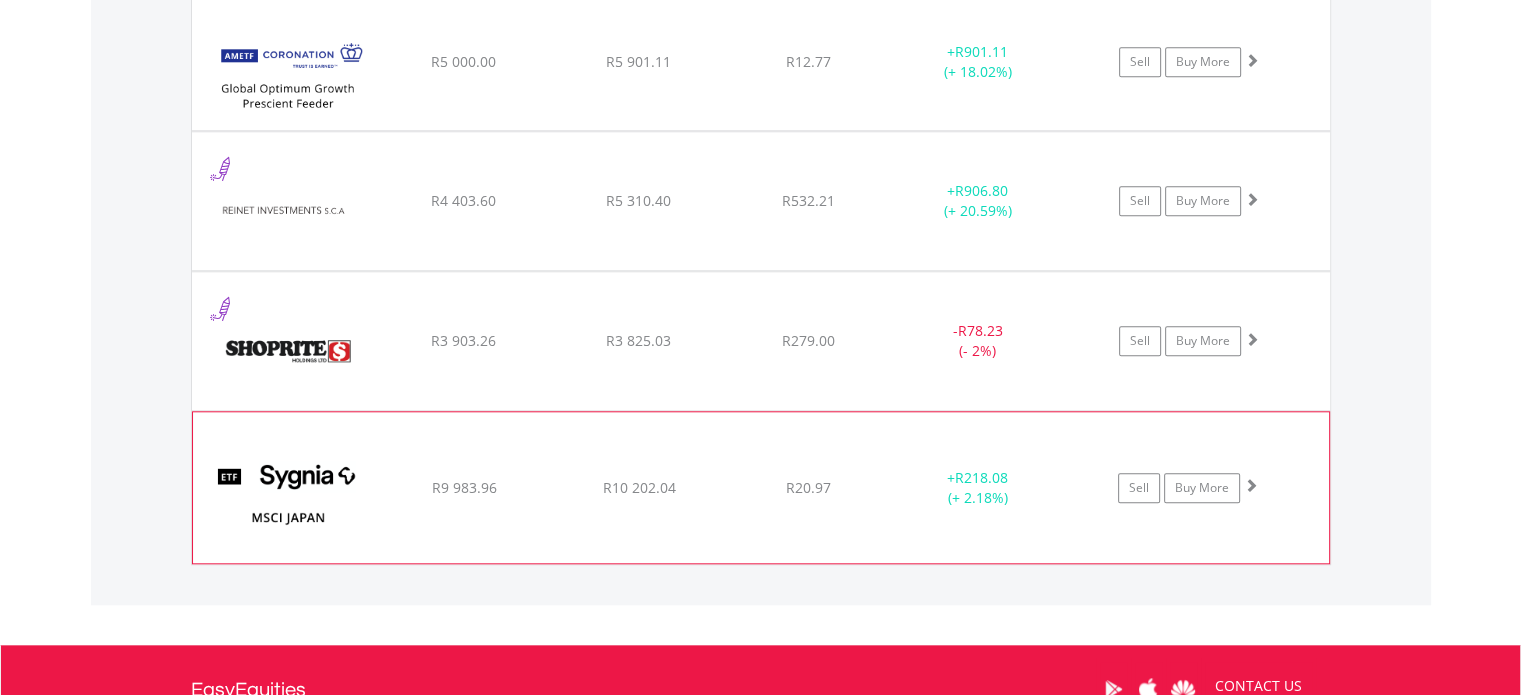 click at bounding box center [289, 497] 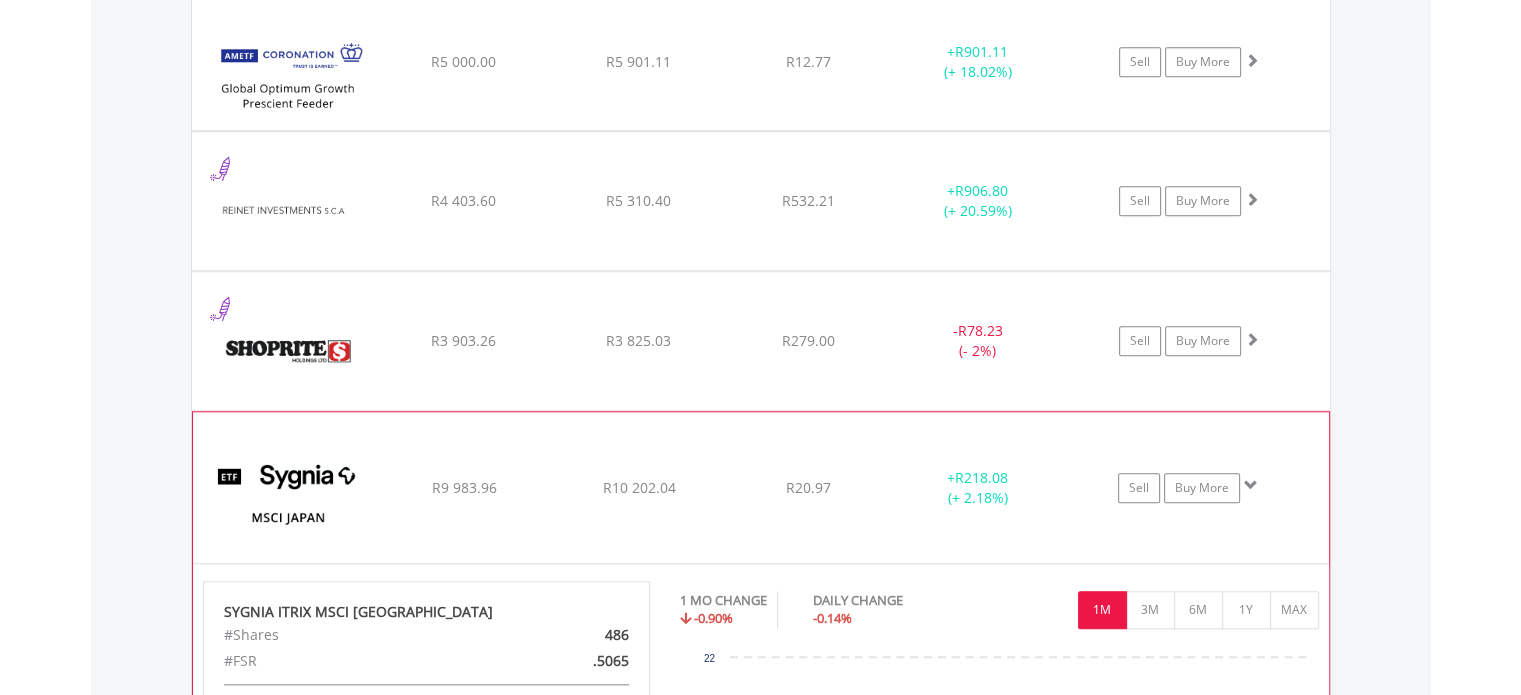 scroll, scrollTop: 2321, scrollLeft: 0, axis: vertical 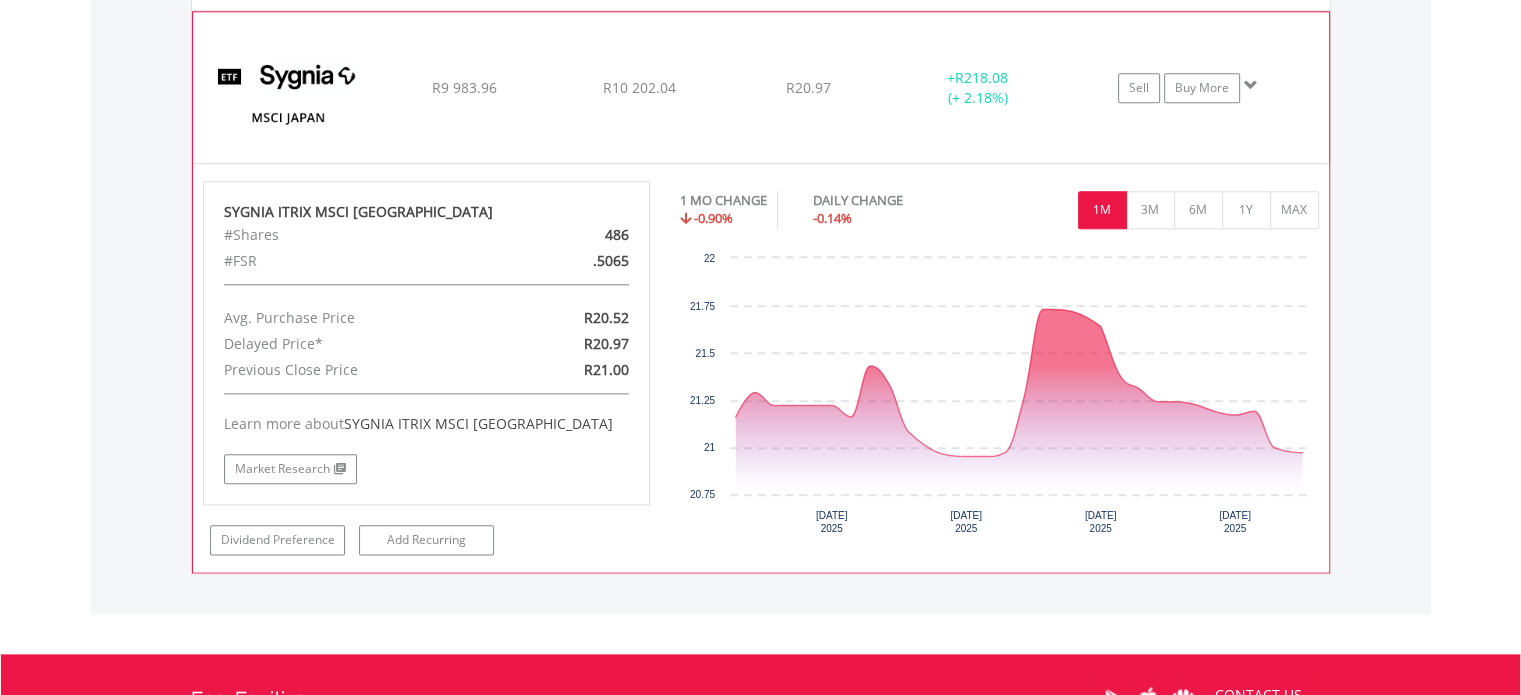 click at bounding box center (289, 97) 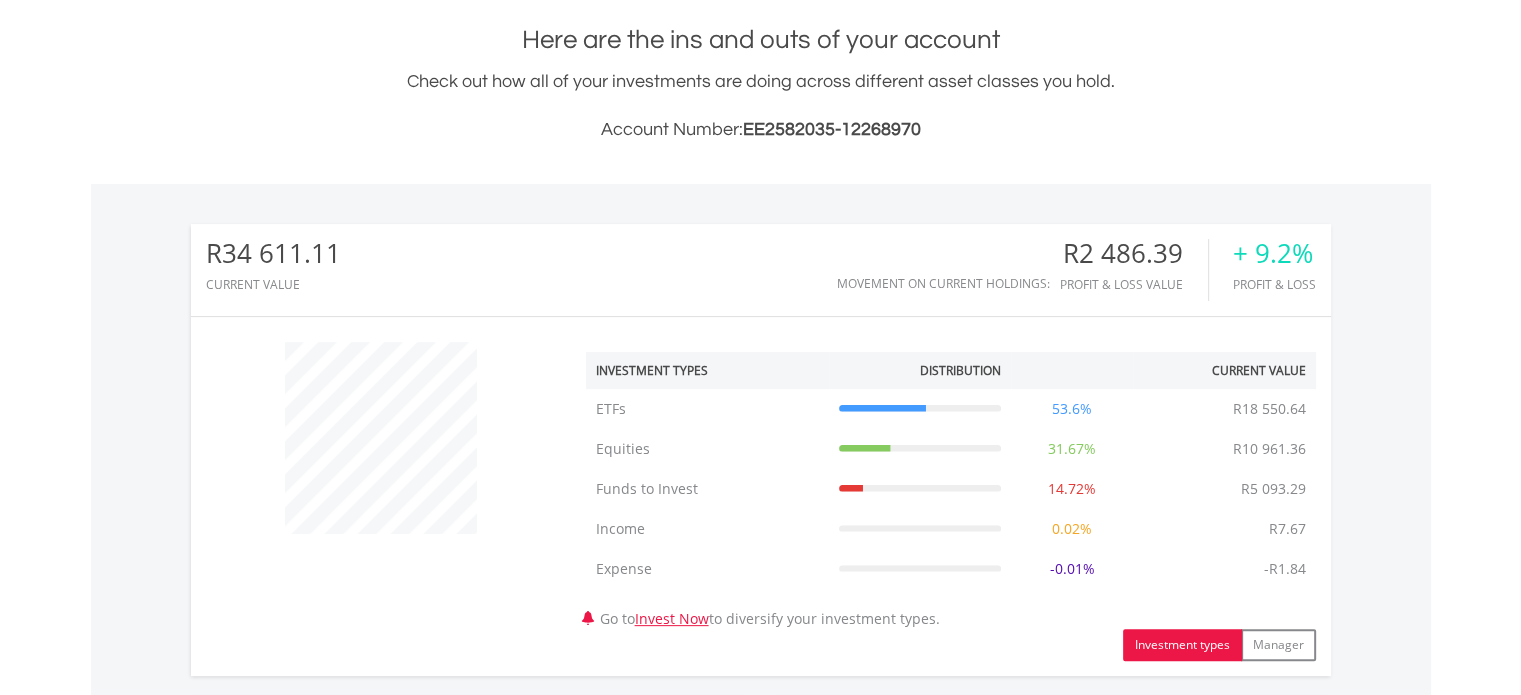 scroll, scrollTop: 154, scrollLeft: 0, axis: vertical 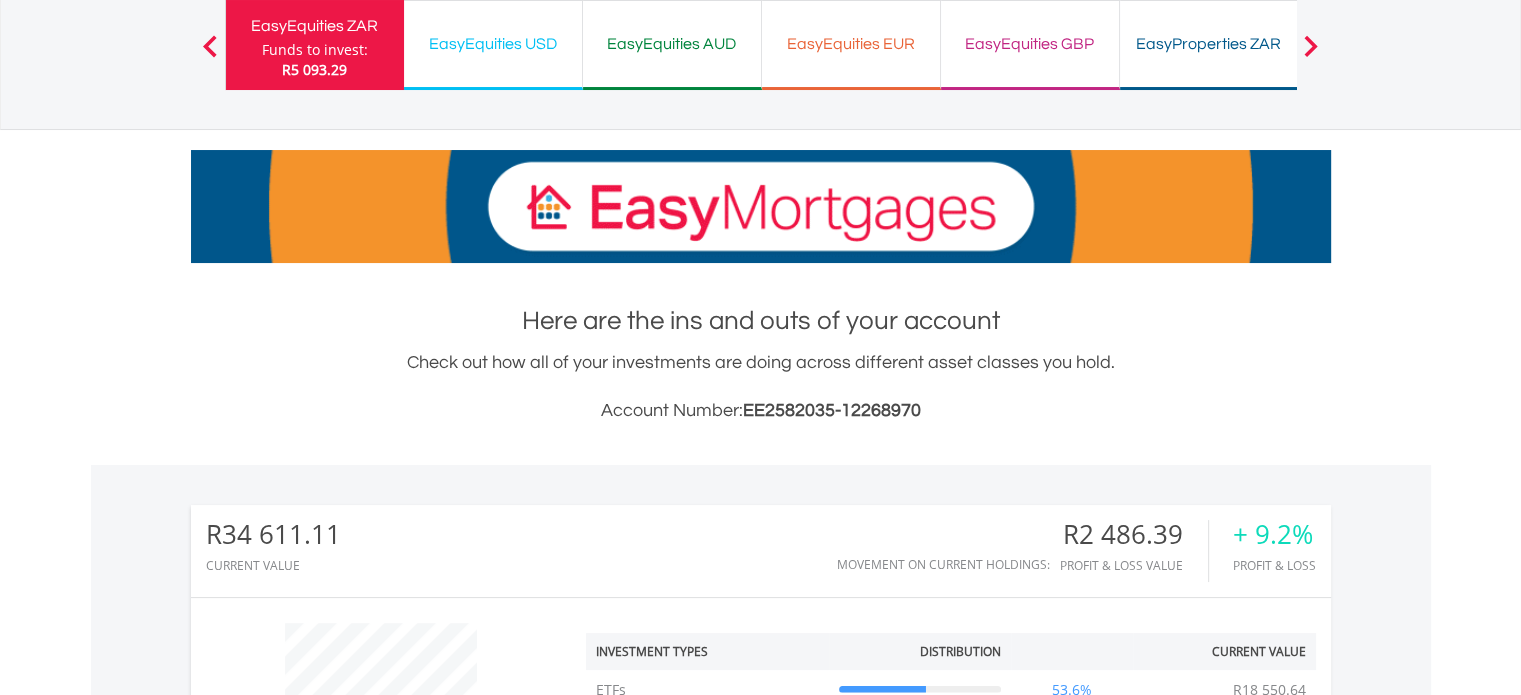 click on "EasyEquities USD" at bounding box center [493, 44] 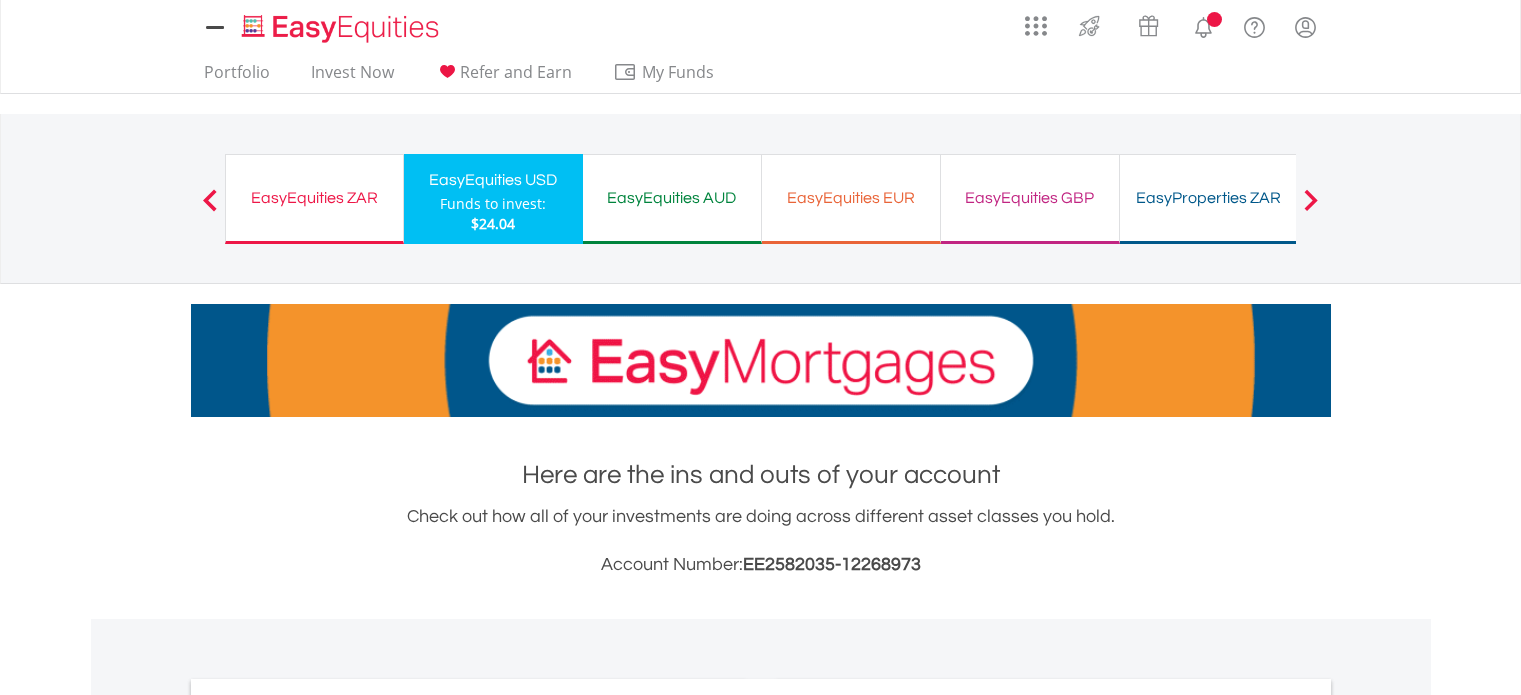 scroll, scrollTop: 0, scrollLeft: 0, axis: both 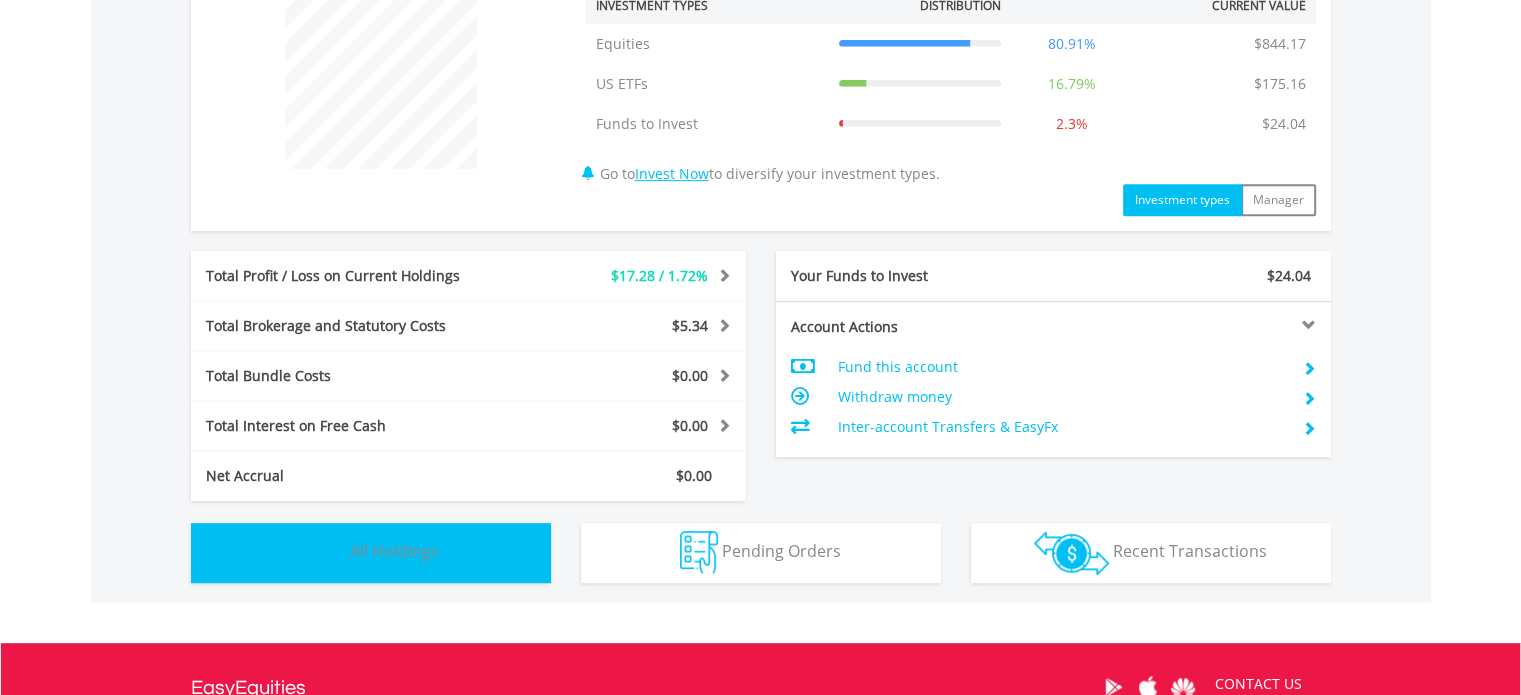 click on "Holdings
All Holdings" at bounding box center (371, 553) 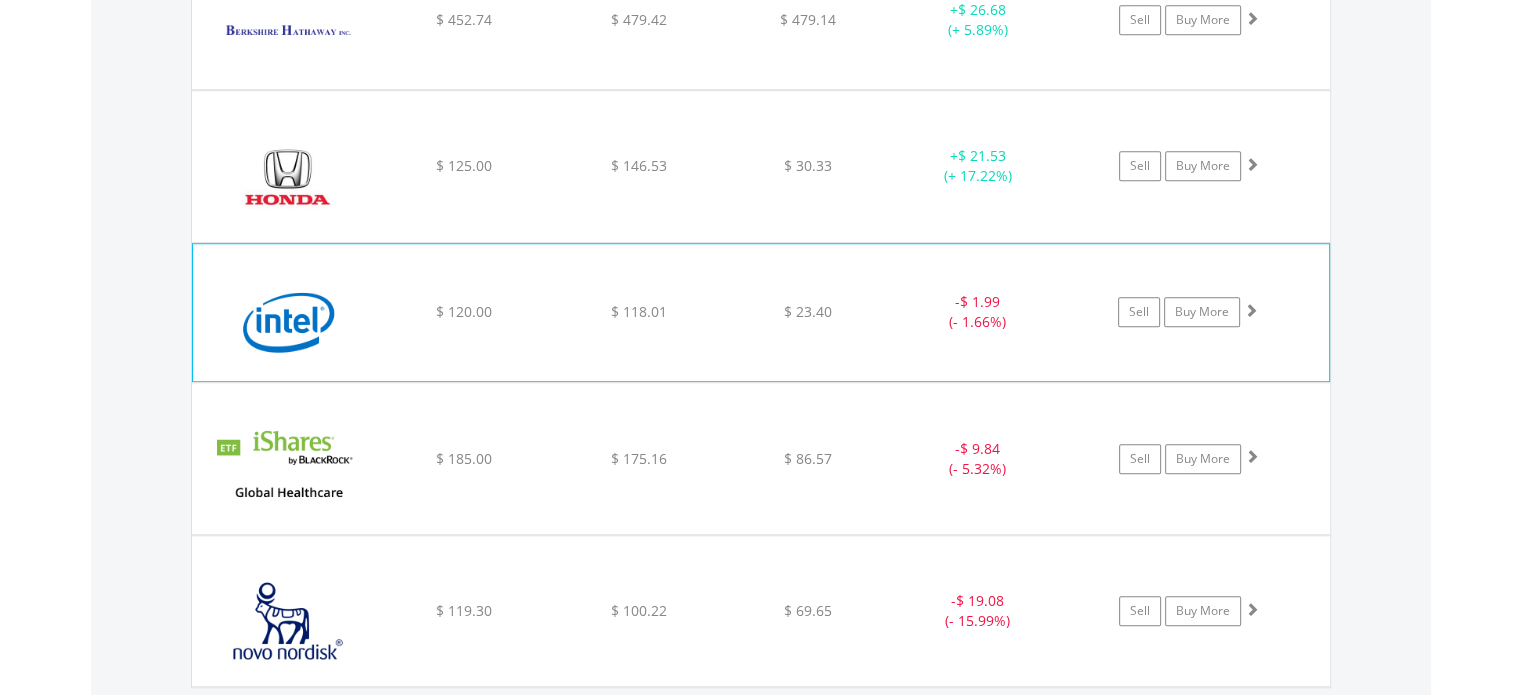 scroll, scrollTop: 1641, scrollLeft: 0, axis: vertical 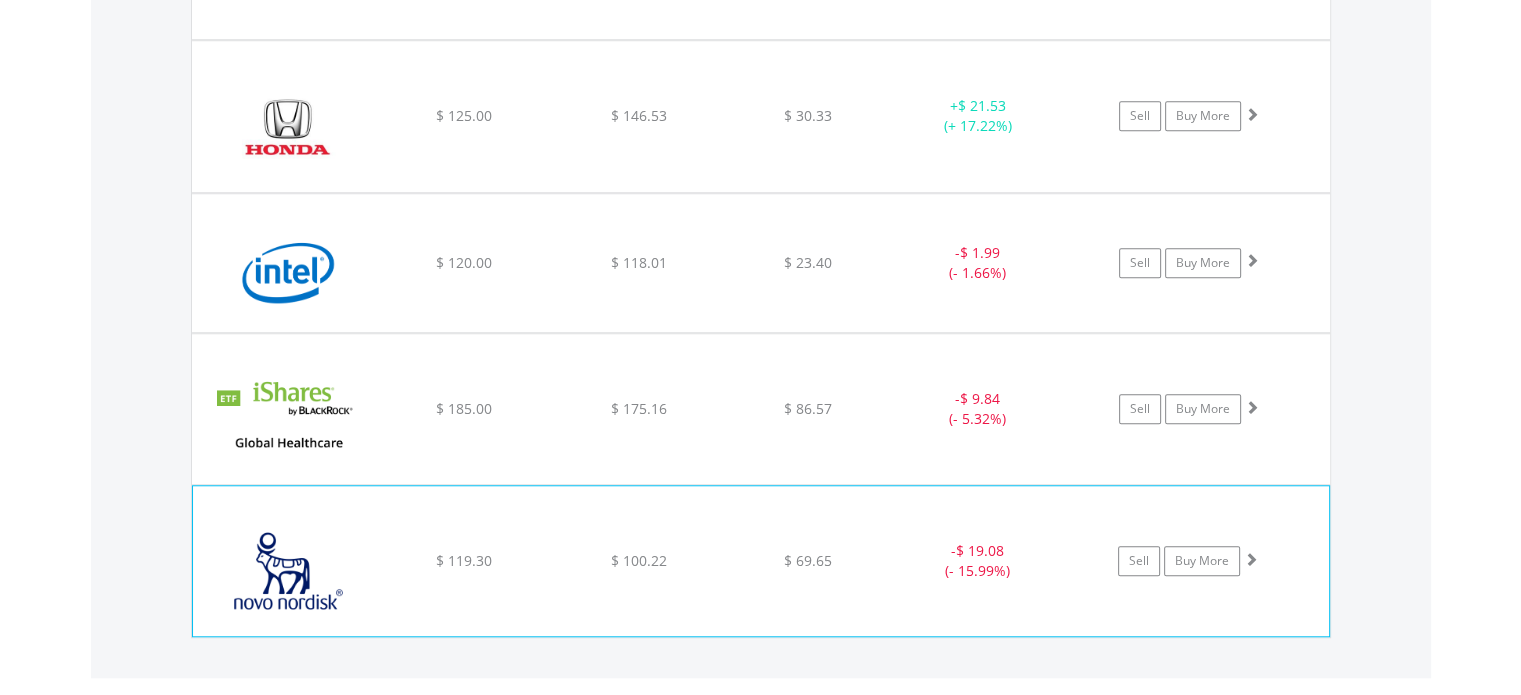 click on "$ 100.22" at bounding box center [638, -30] 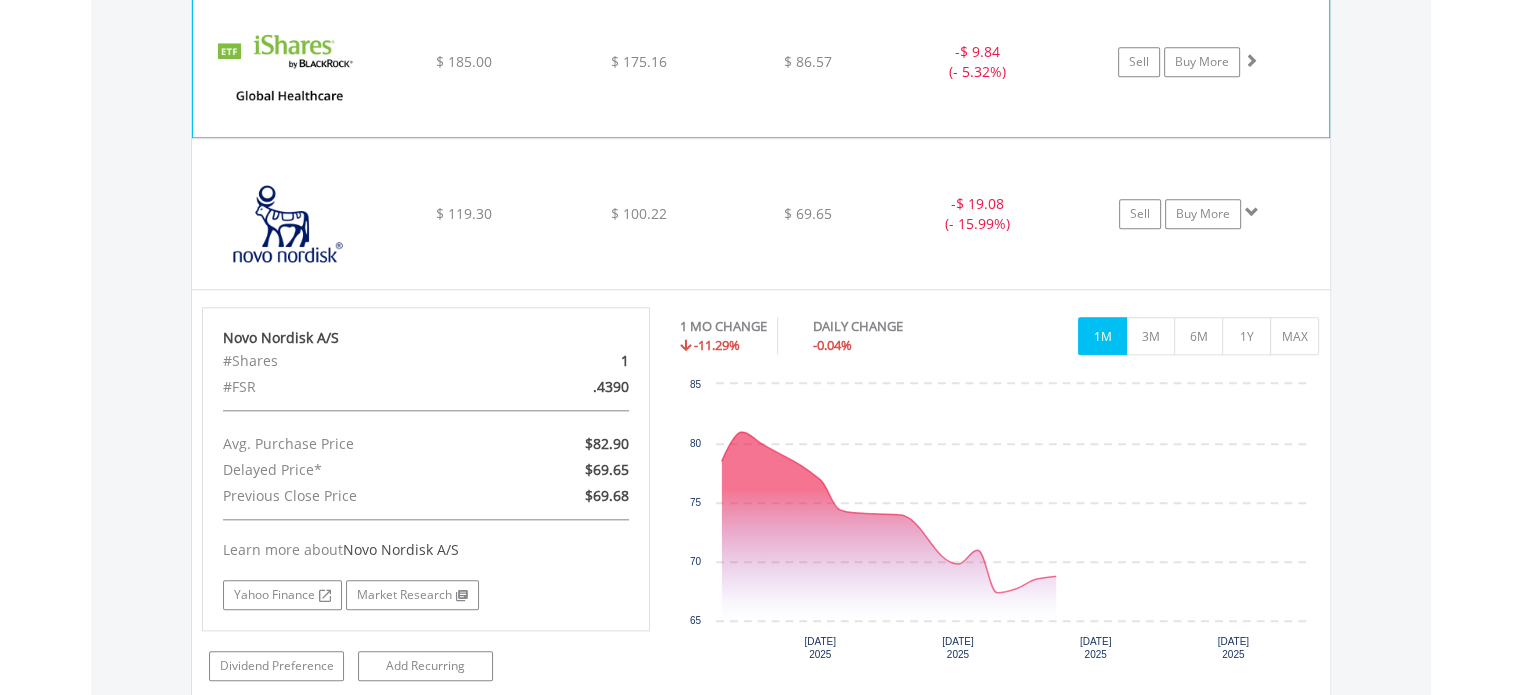 scroll, scrollTop: 2041, scrollLeft: 0, axis: vertical 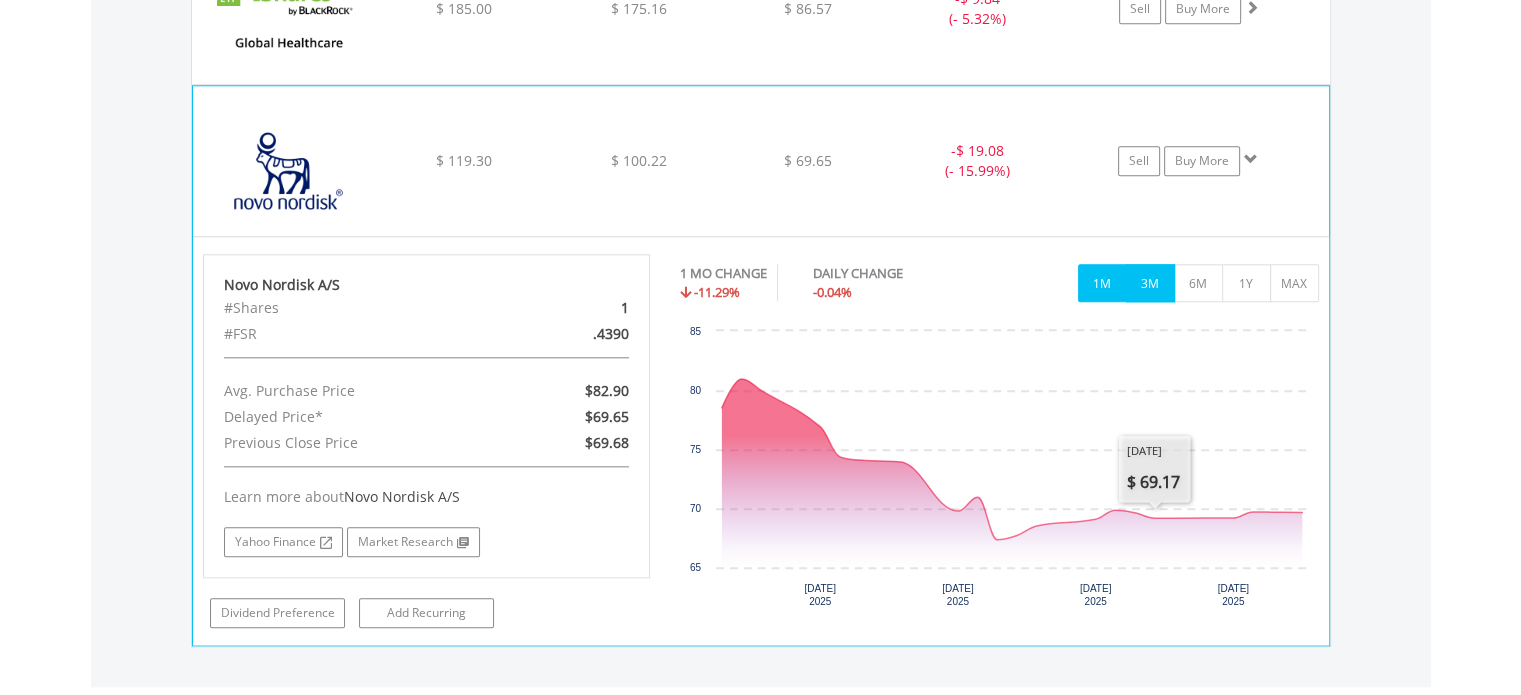 click on "3M" at bounding box center (1150, 283) 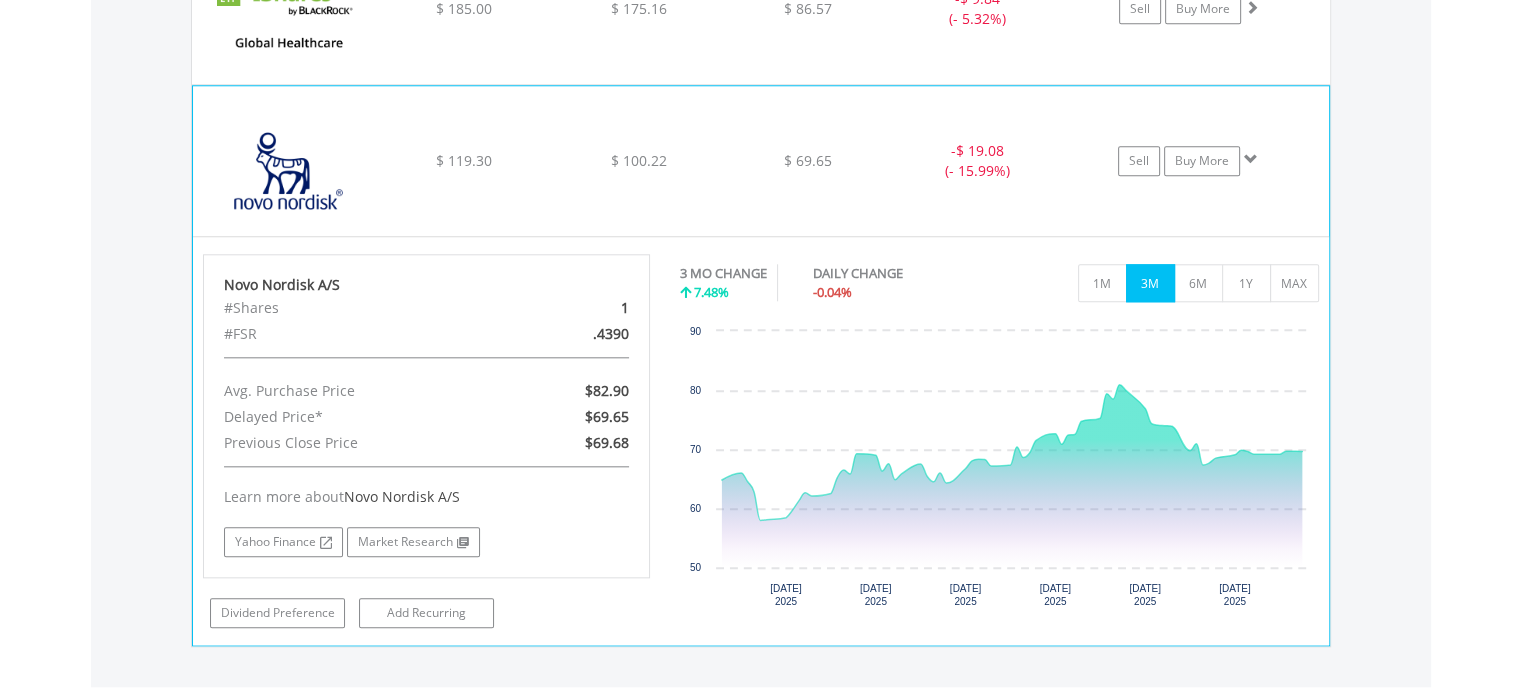 click at bounding box center [289, 171] 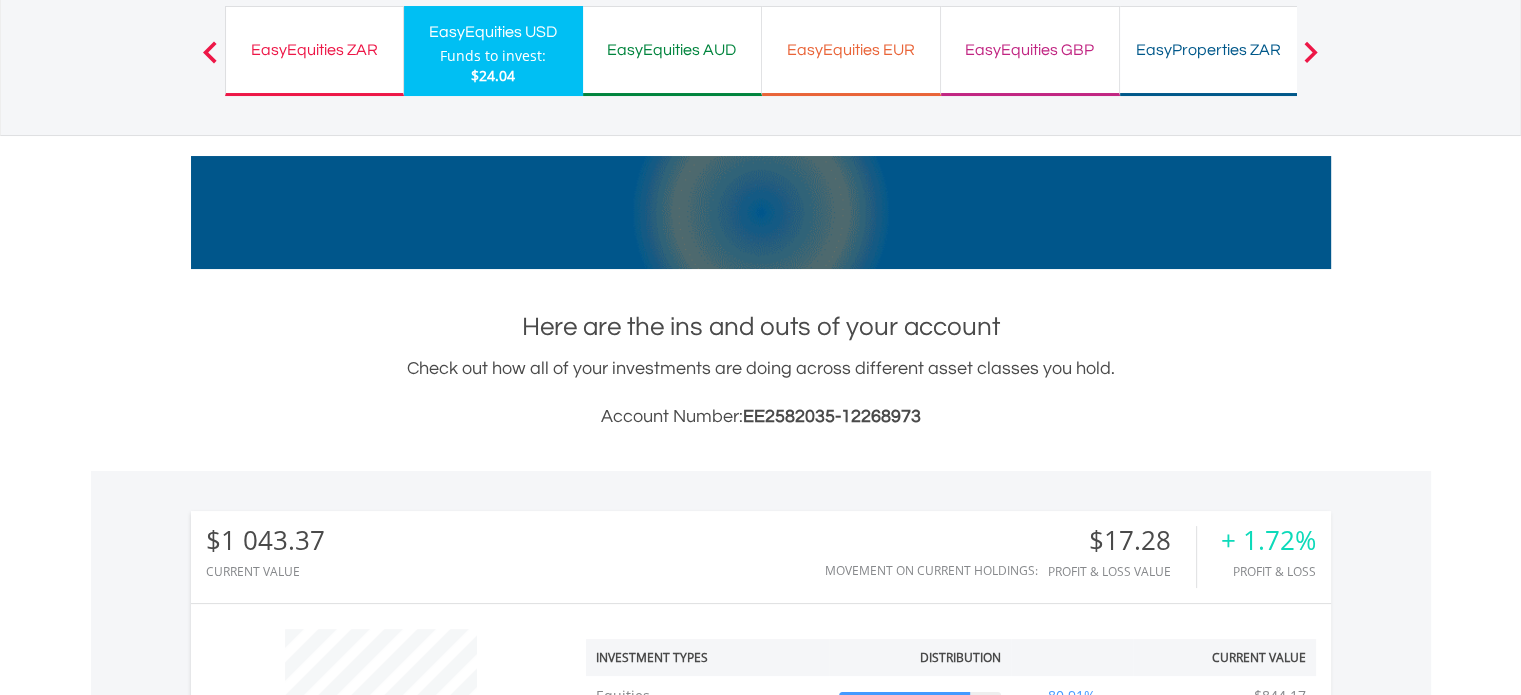 scroll, scrollTop: 0, scrollLeft: 0, axis: both 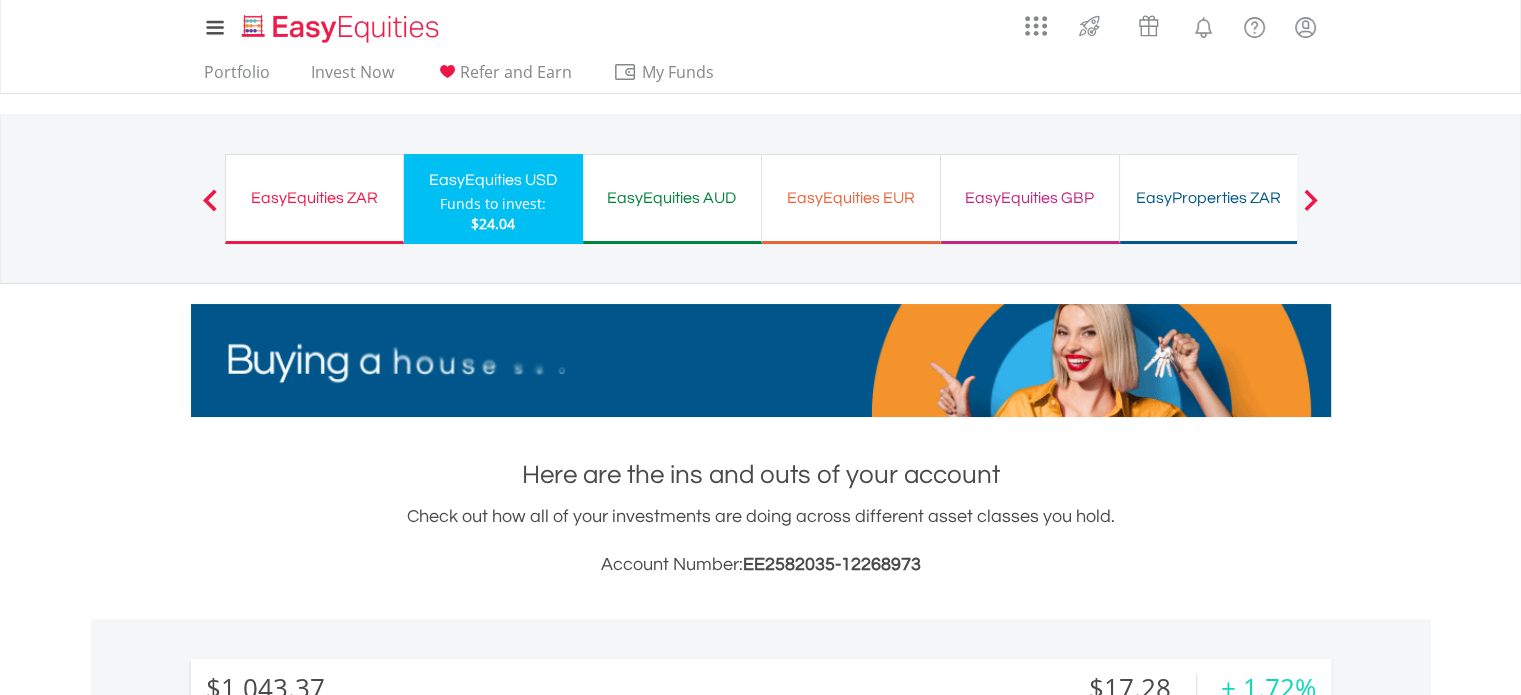 click on "EasyEquities AUD
Funds to invest:
$24.04" at bounding box center (672, 199) 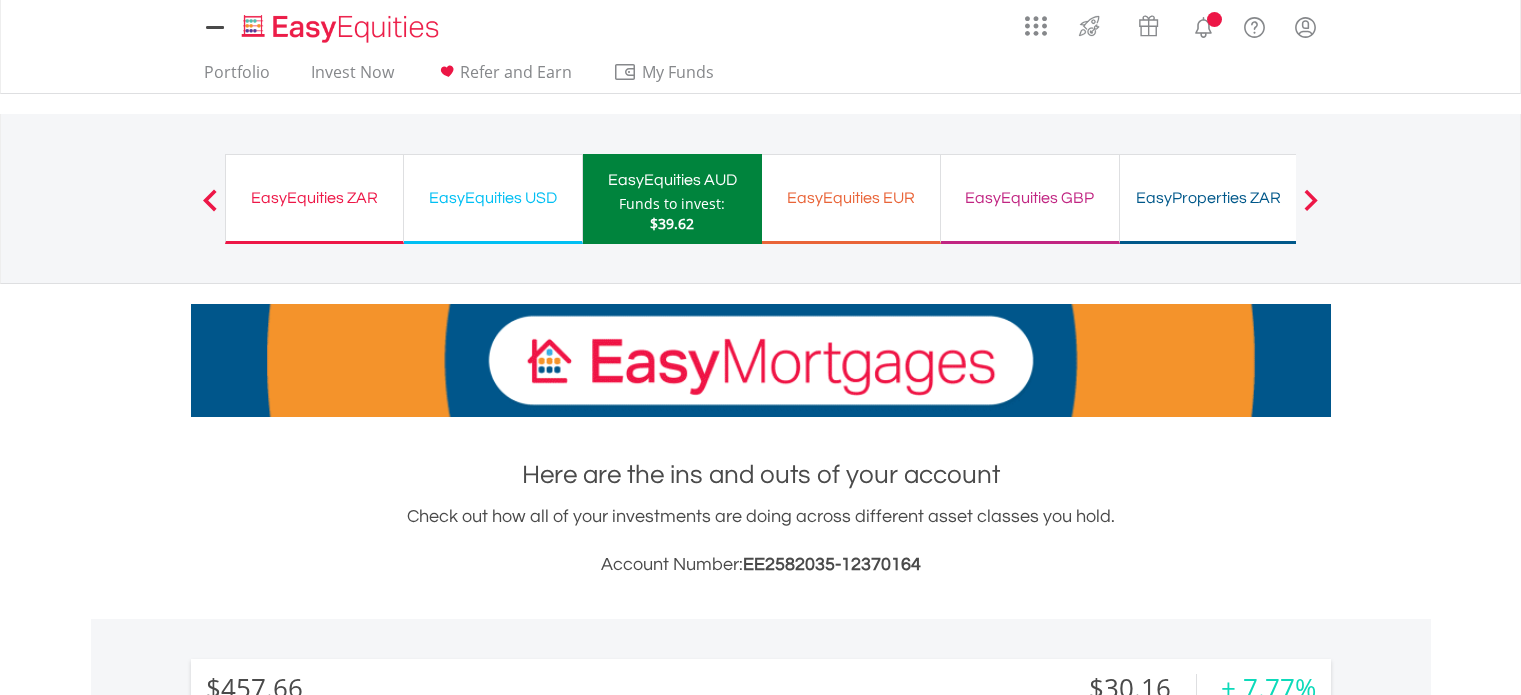 scroll, scrollTop: 0, scrollLeft: 0, axis: both 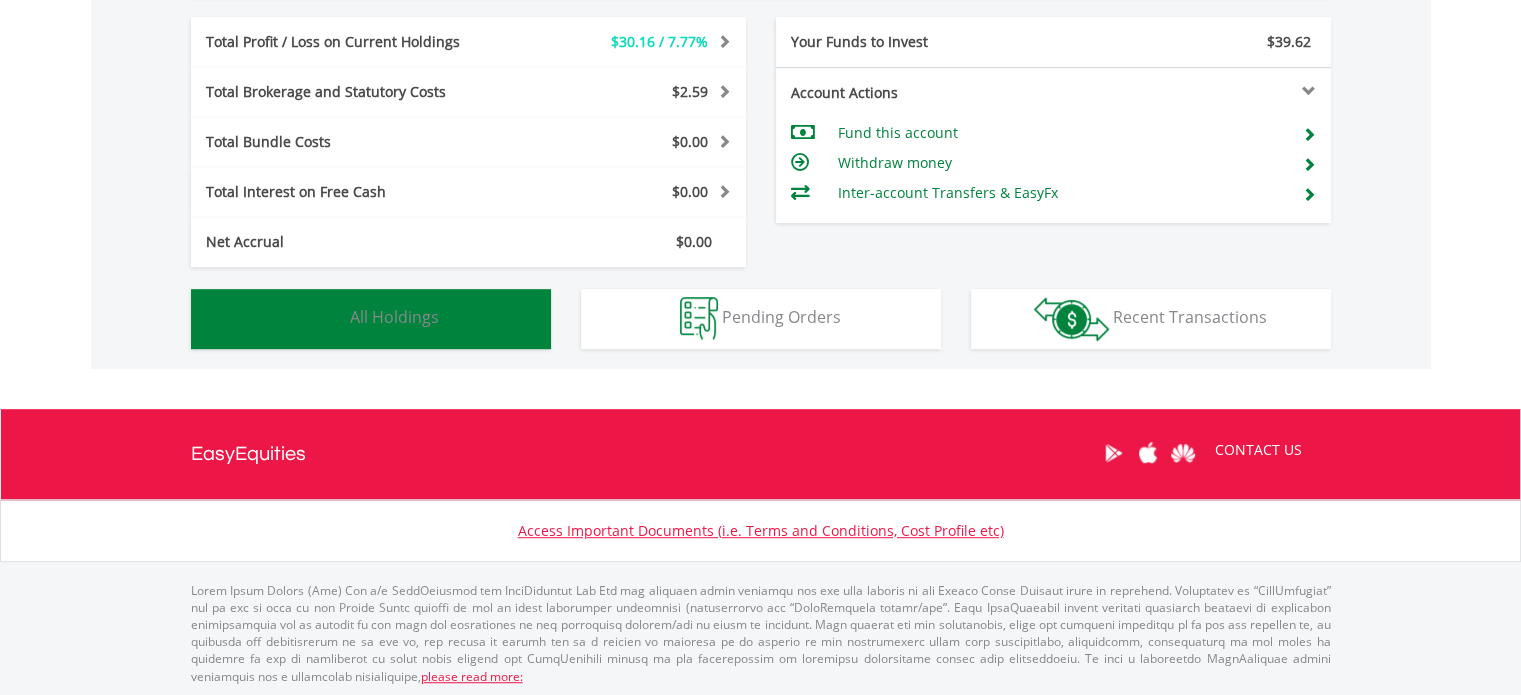 click on "Holdings
All Holdings" at bounding box center [371, 319] 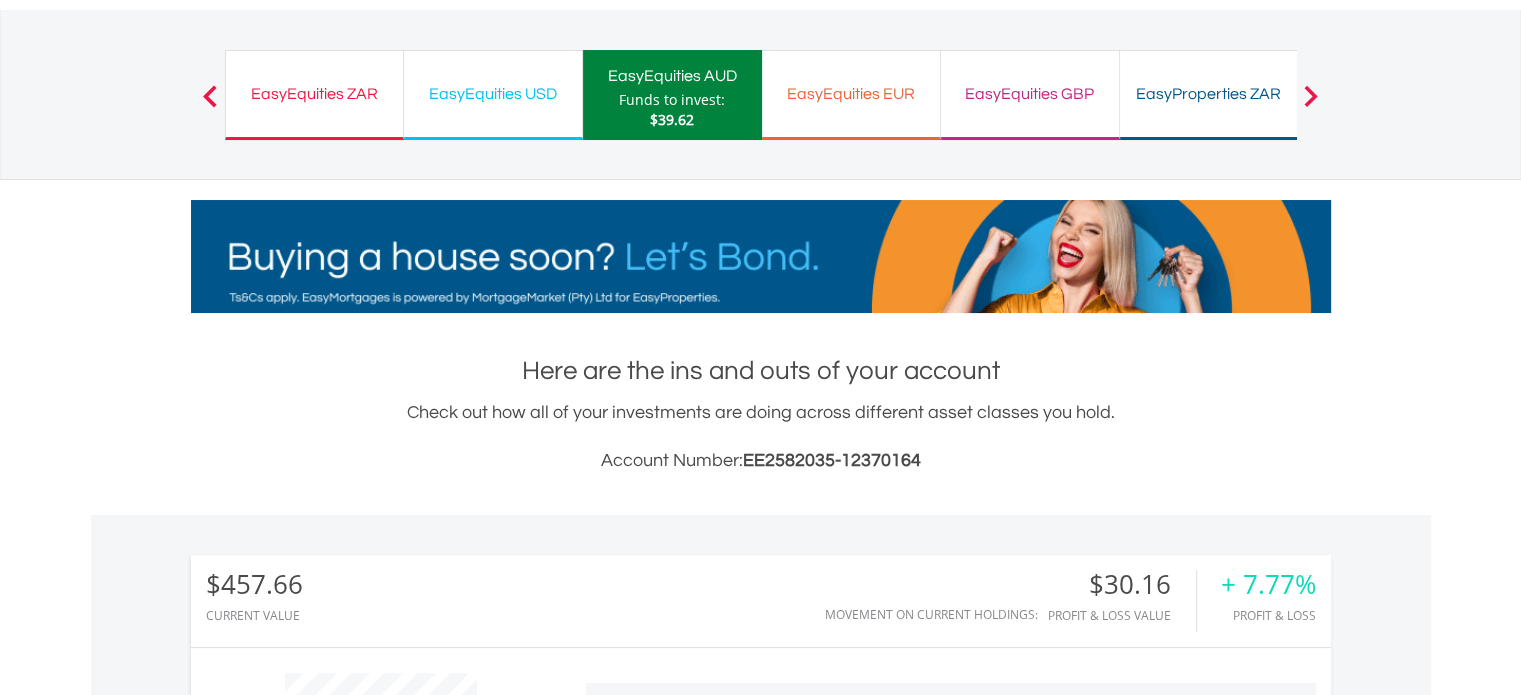 scroll, scrollTop: 0, scrollLeft: 0, axis: both 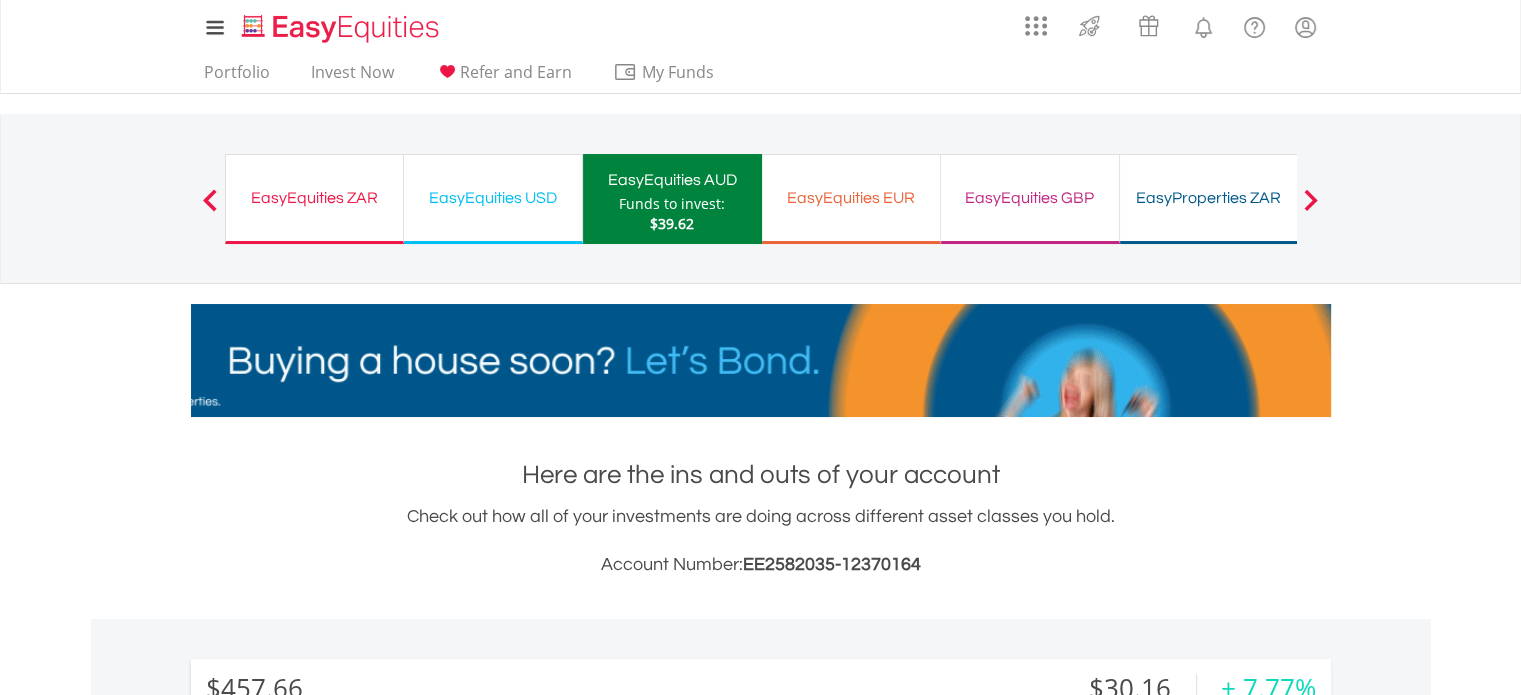 click on "EasyEquities EUR" at bounding box center [851, 198] 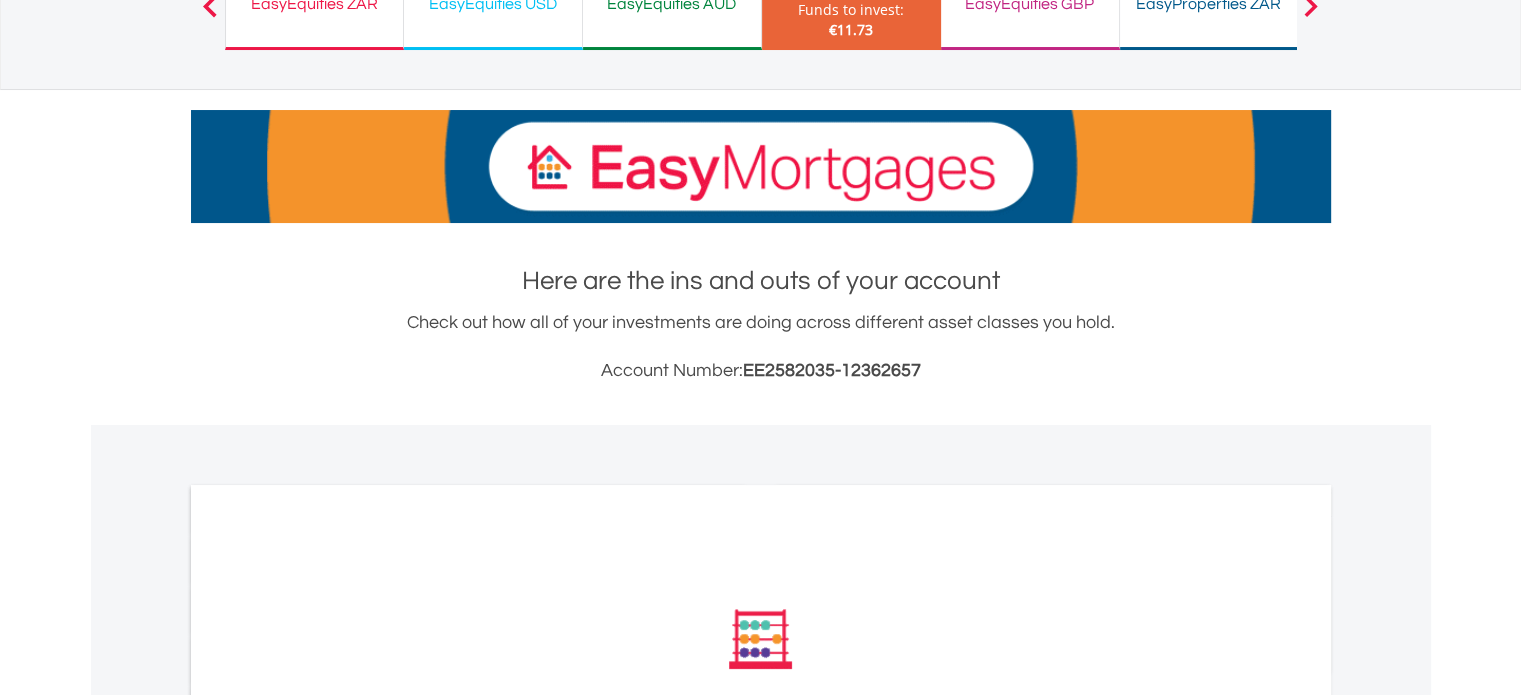 scroll, scrollTop: 400, scrollLeft: 0, axis: vertical 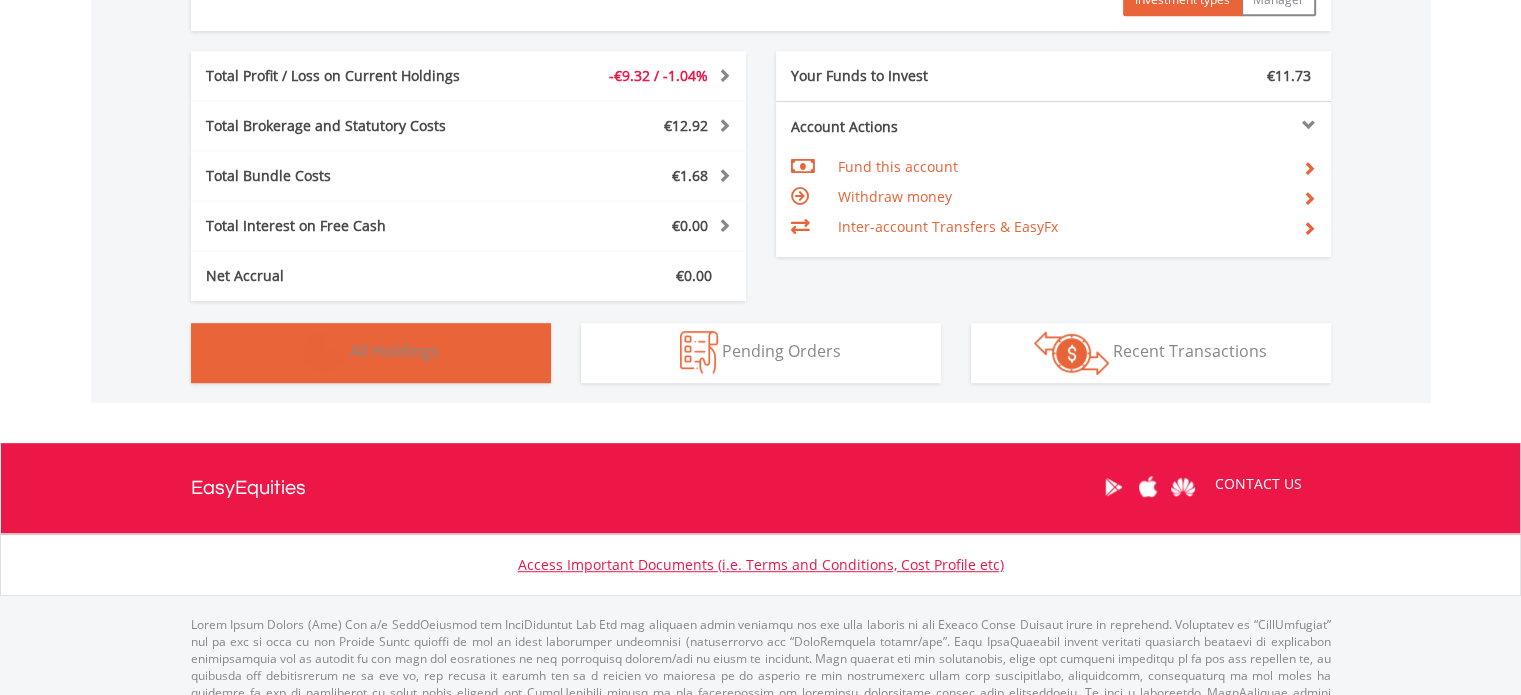click on "All Holdings" at bounding box center (394, 351) 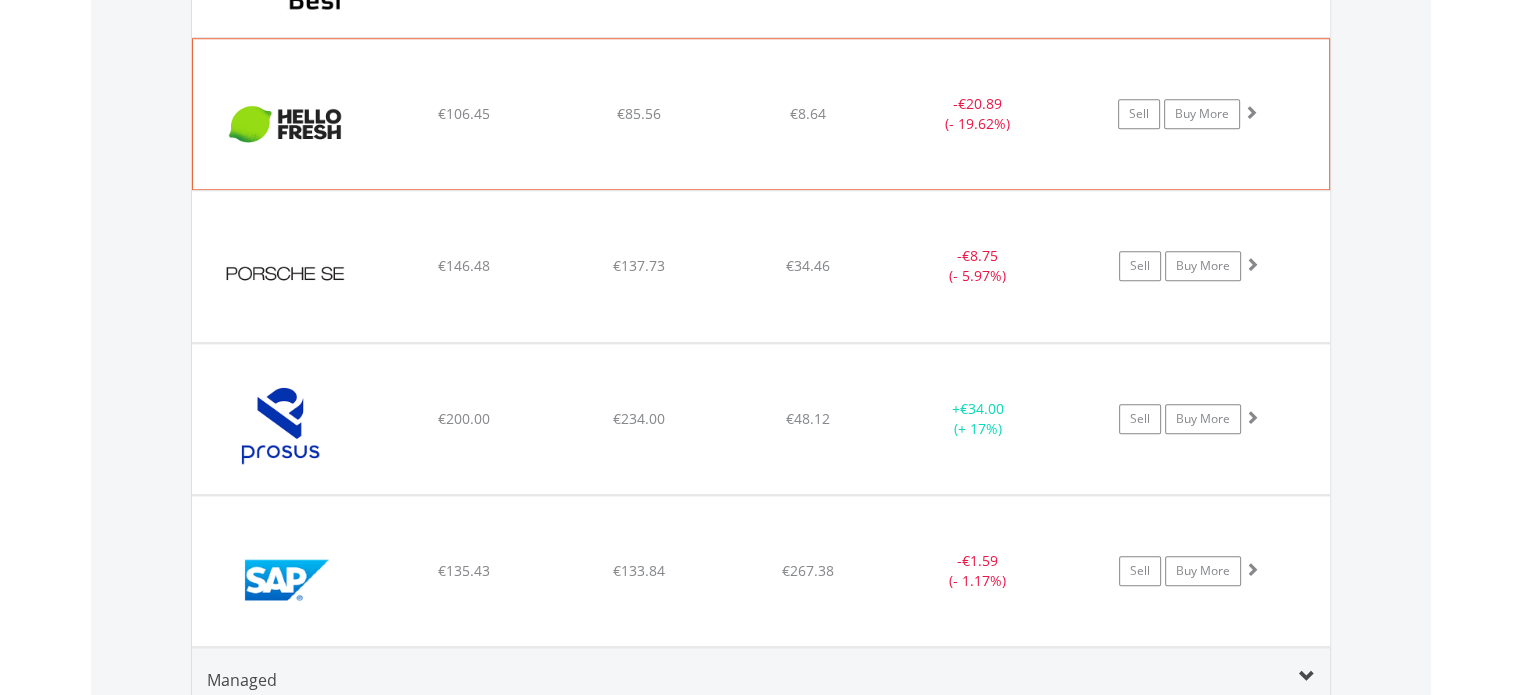 scroll, scrollTop: 1841, scrollLeft: 0, axis: vertical 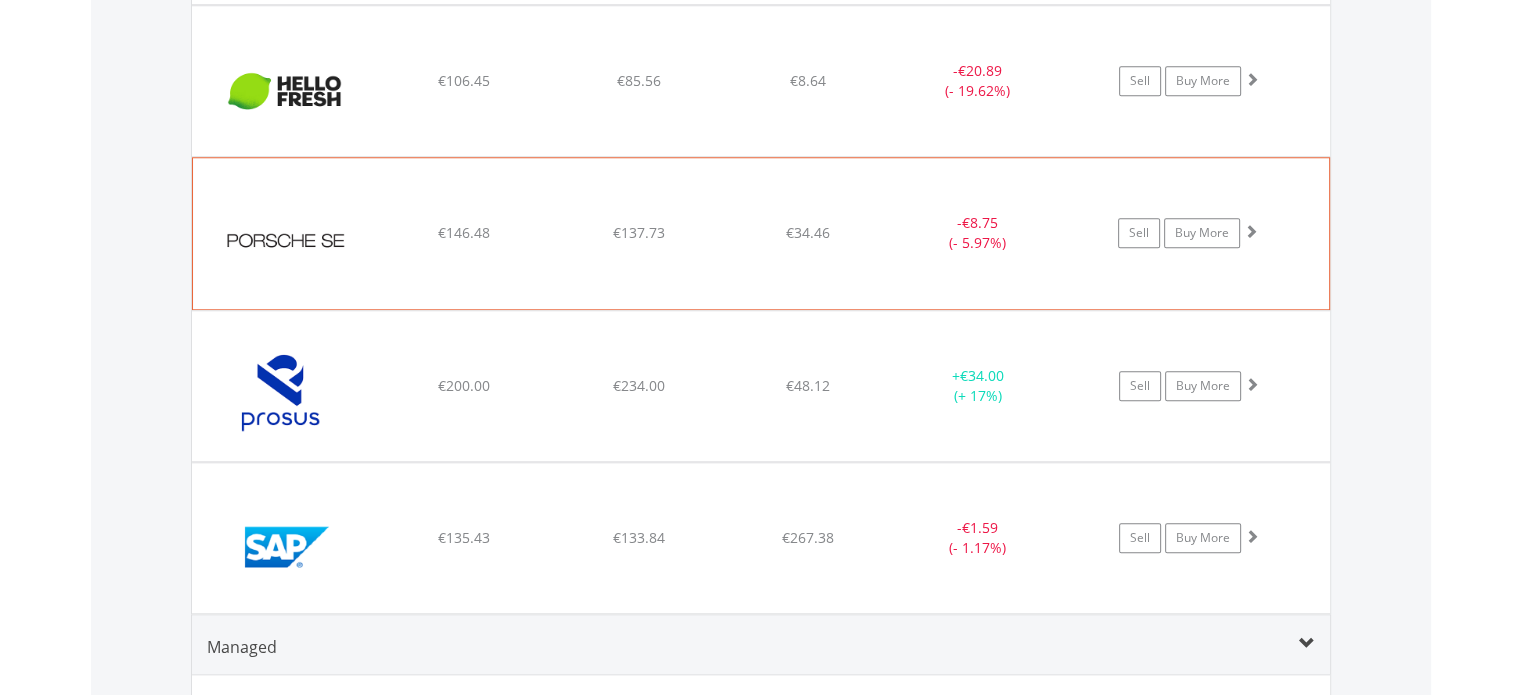click on "€146.48" at bounding box center (463, -225) 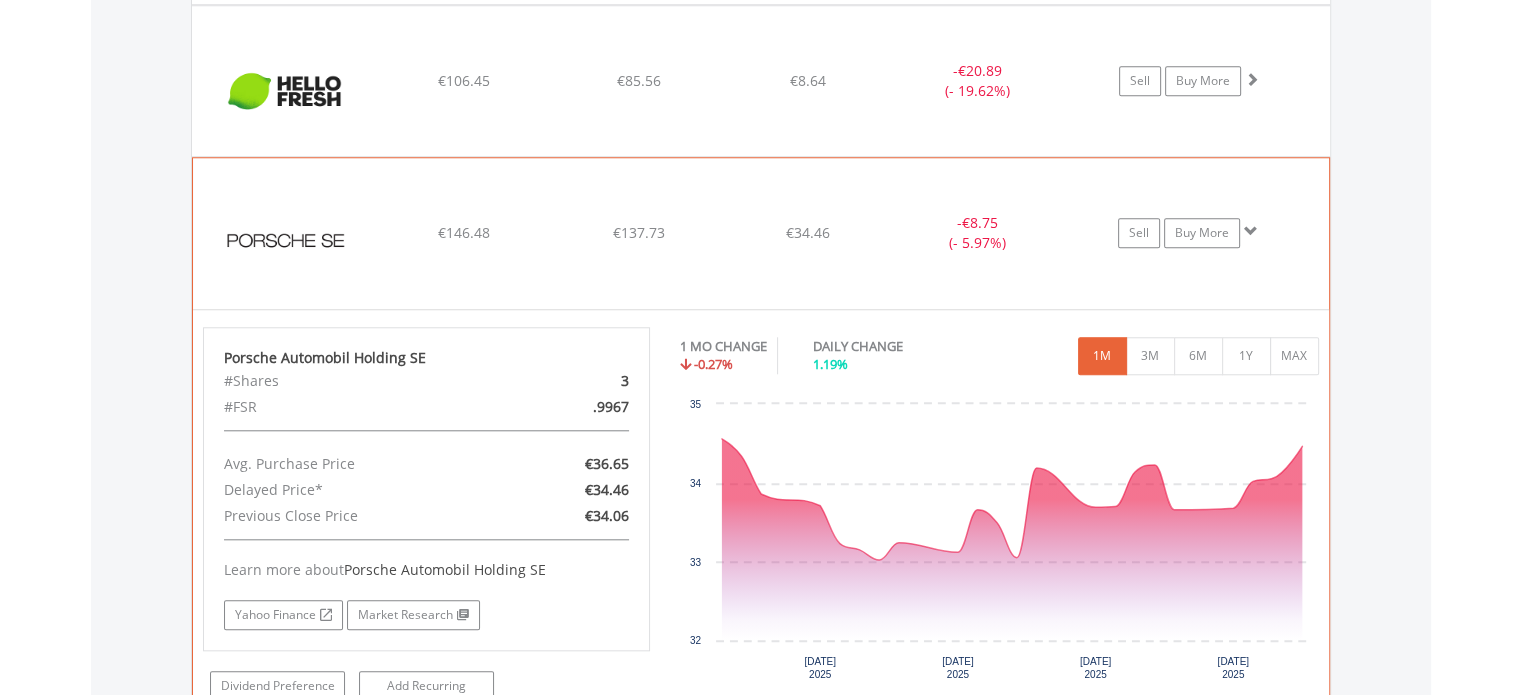 click at bounding box center (289, 243) 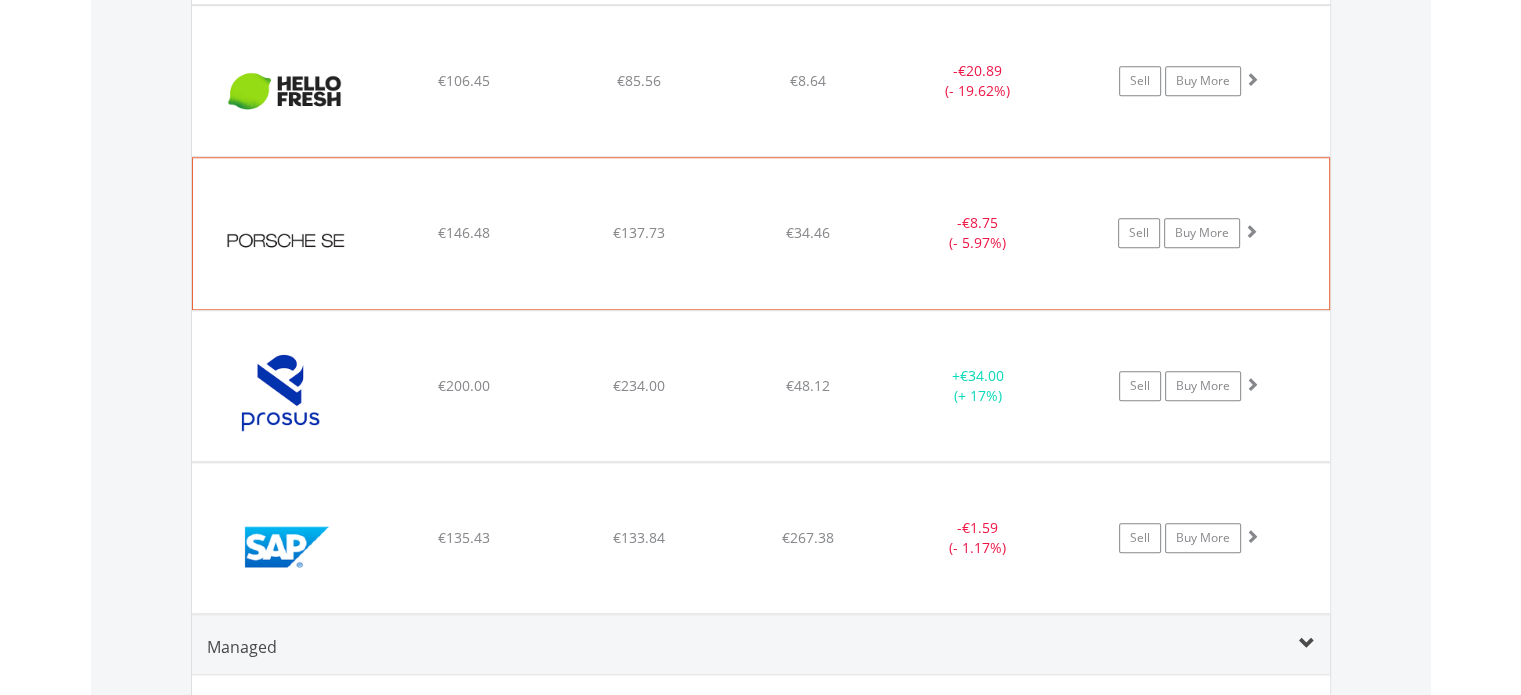 click at bounding box center (289, 243) 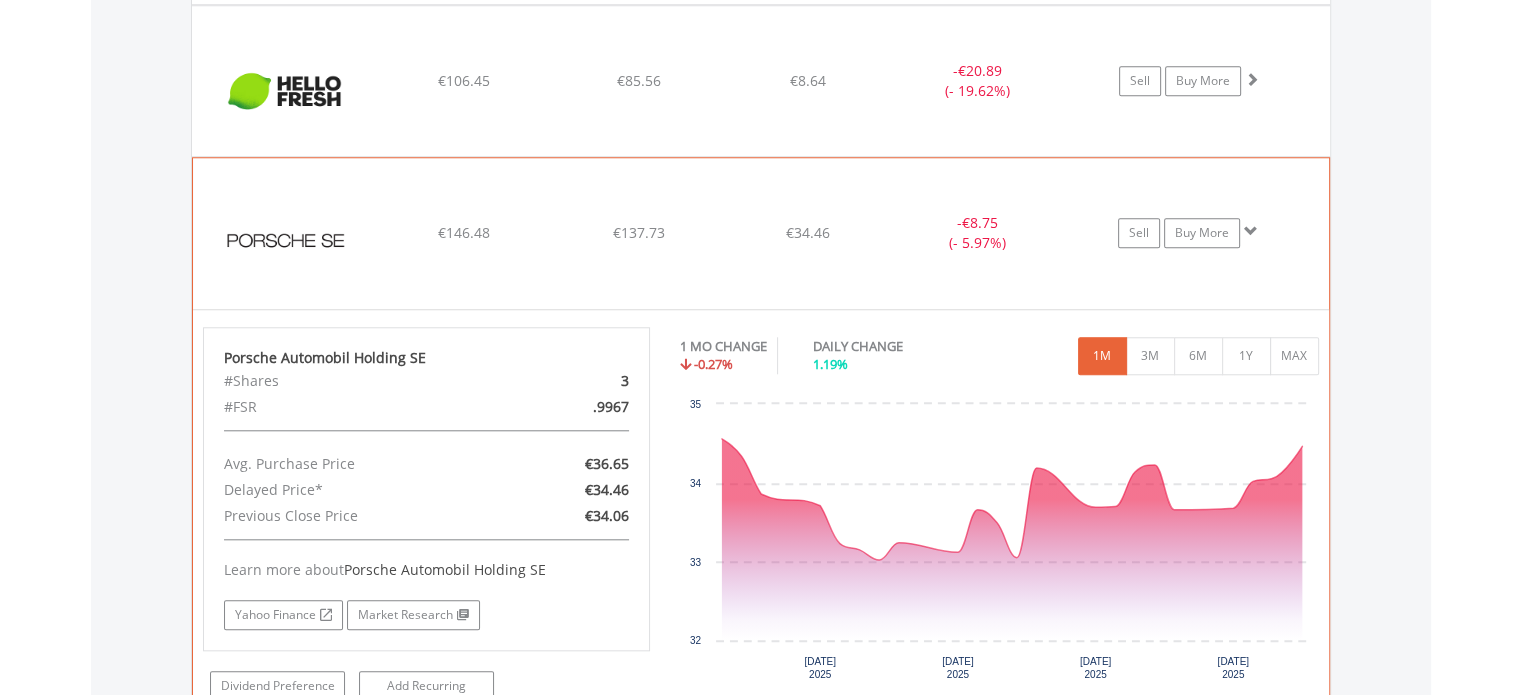 click at bounding box center [289, 243] 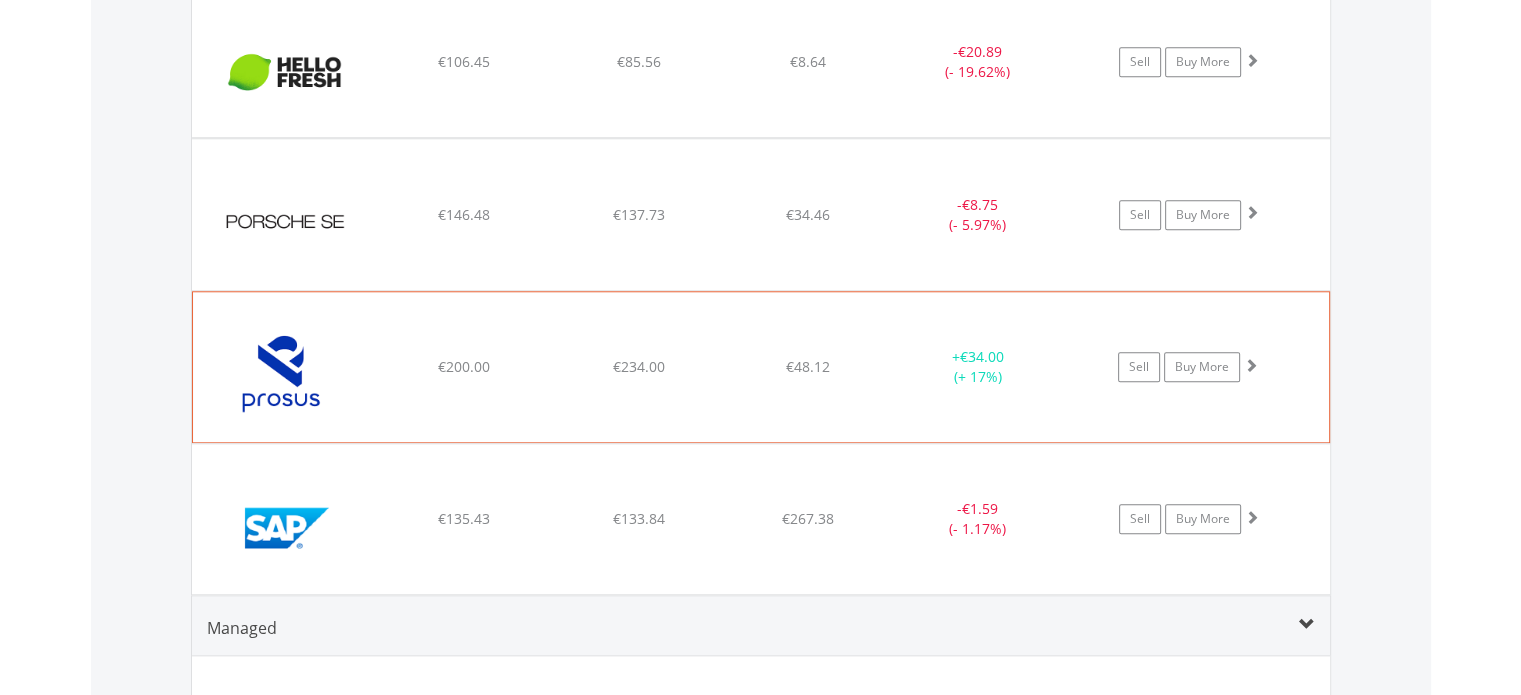 scroll, scrollTop: 2241, scrollLeft: 0, axis: vertical 